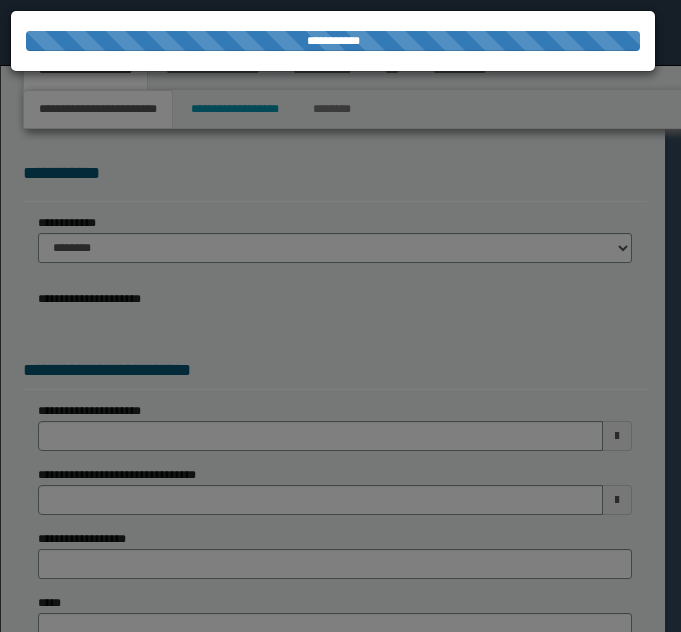 select on "*" 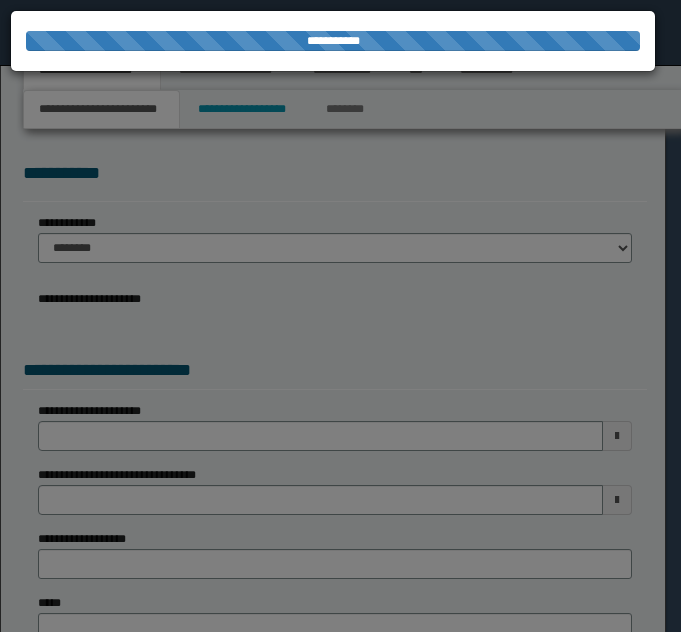 scroll, scrollTop: 0, scrollLeft: 0, axis: both 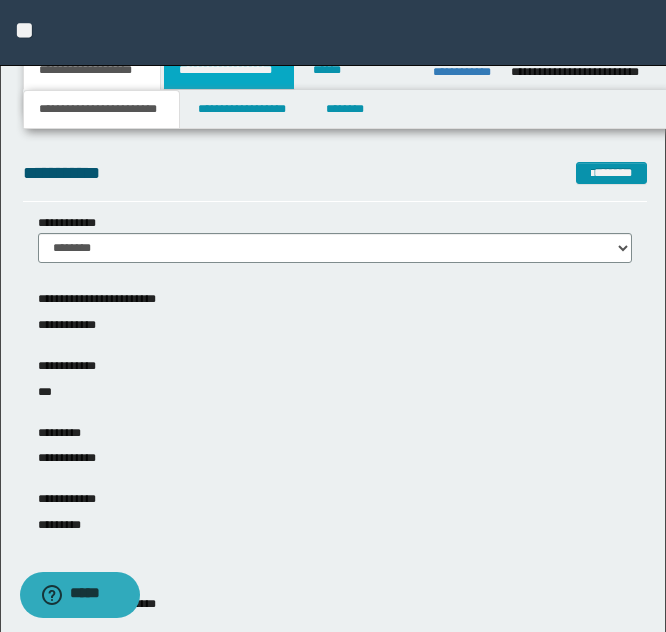 click on "**********" at bounding box center (229, 70) 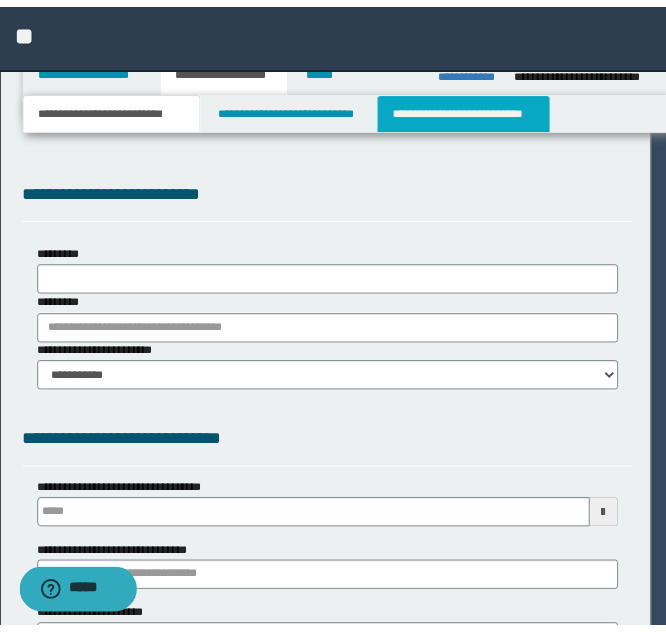 scroll, scrollTop: 0, scrollLeft: 0, axis: both 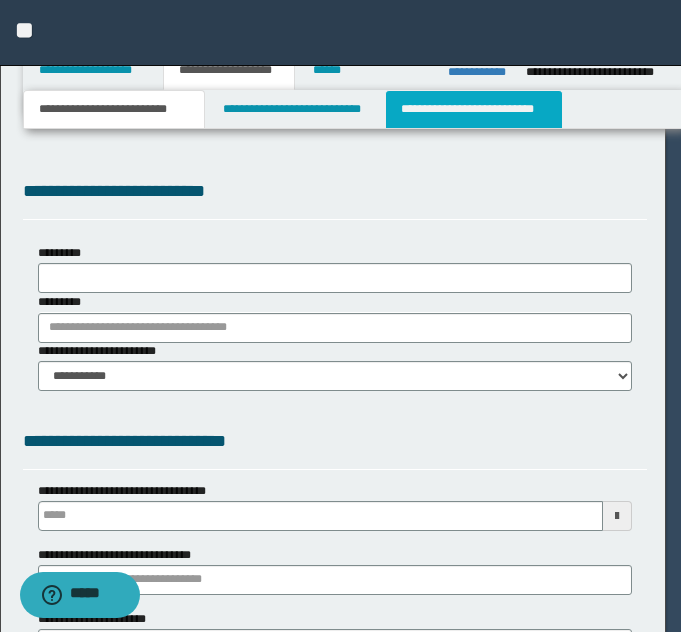 select on "*" 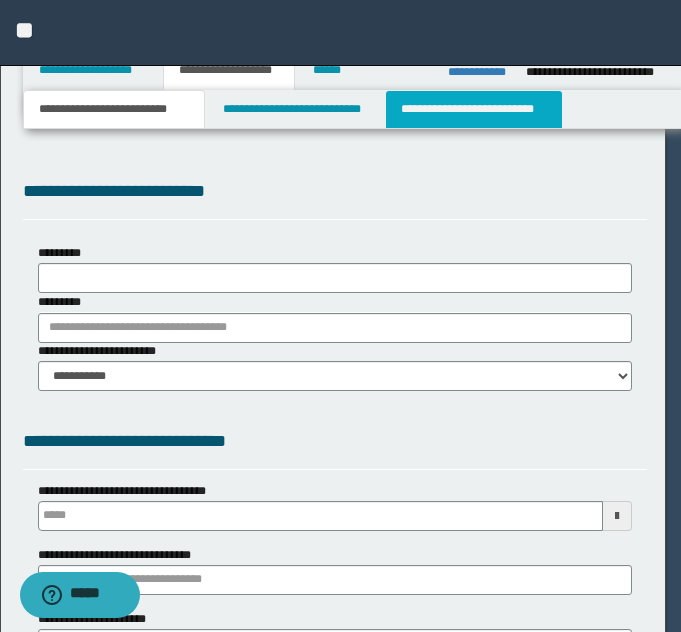 type 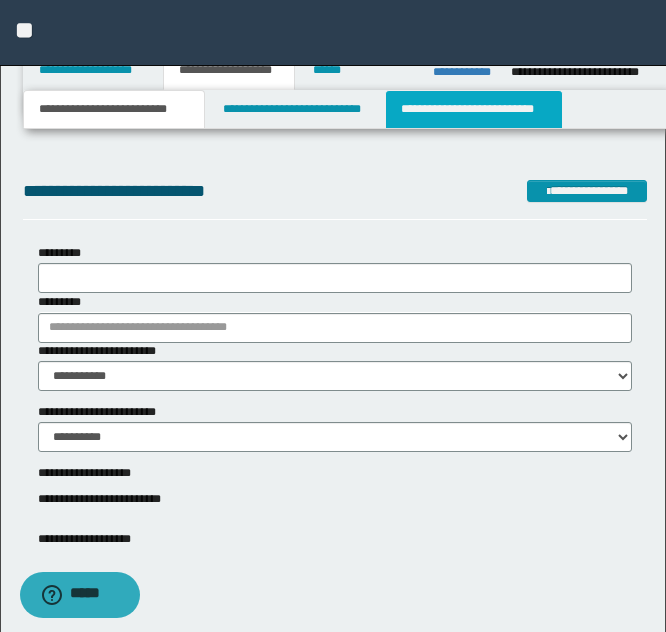 click on "**********" at bounding box center (474, 109) 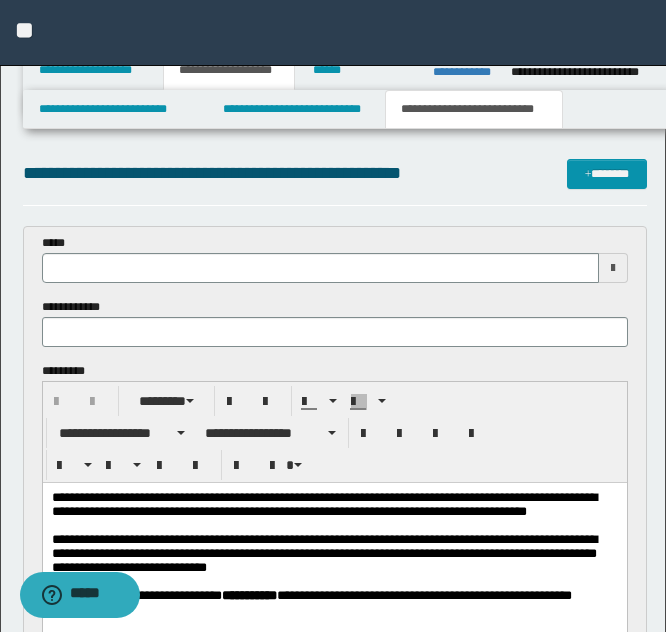 scroll, scrollTop: 0, scrollLeft: 0, axis: both 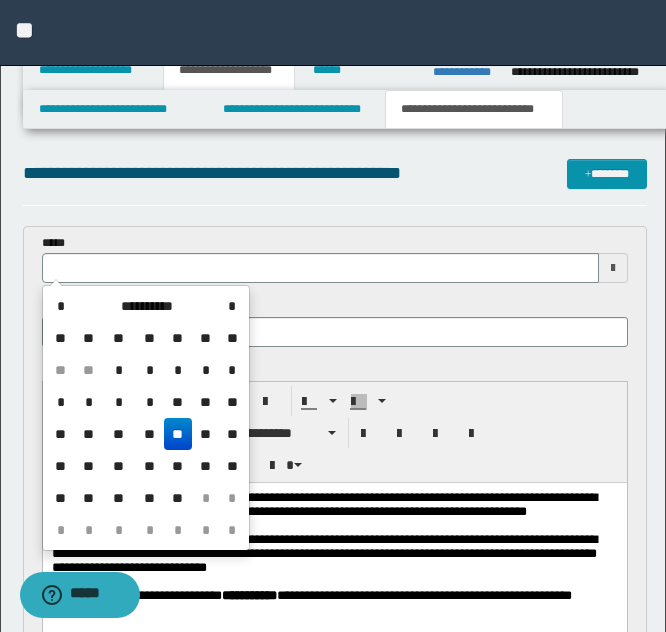 click on "**" at bounding box center [178, 434] 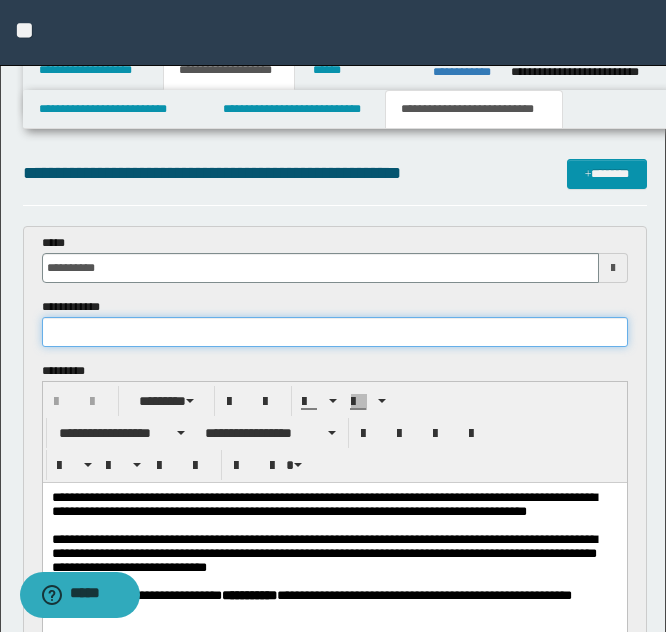 click at bounding box center (335, 332) 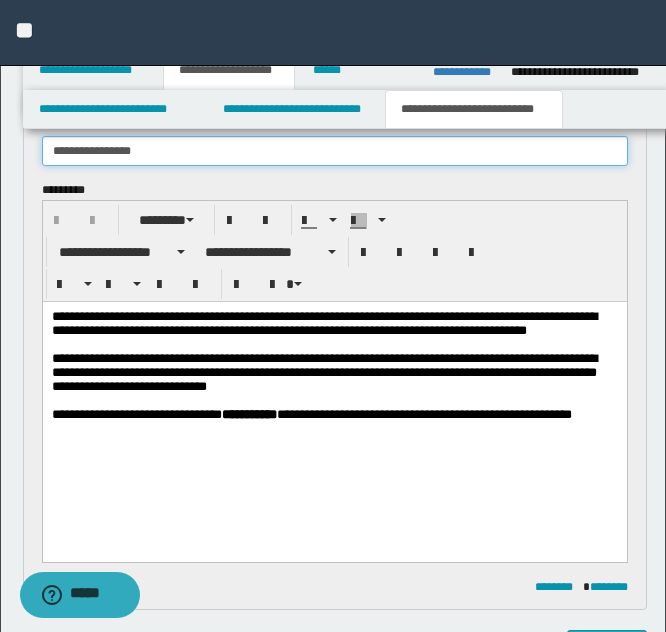 scroll, scrollTop: 200, scrollLeft: 0, axis: vertical 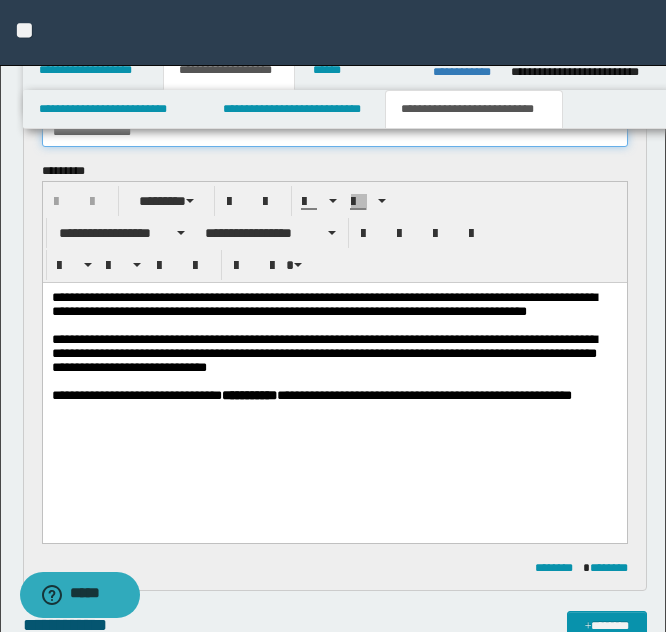 type on "**********" 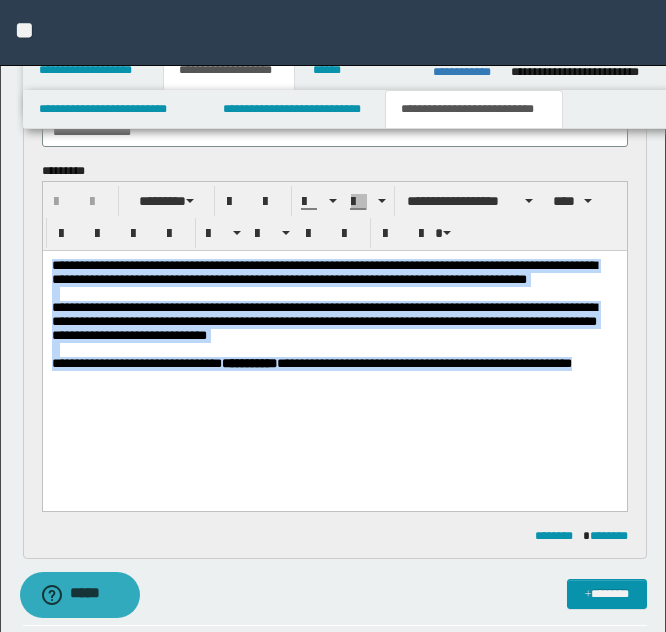 drag, startPoint x: 49, startPoint y: 261, endPoint x: 122, endPoint y: 414, distance: 169.52286 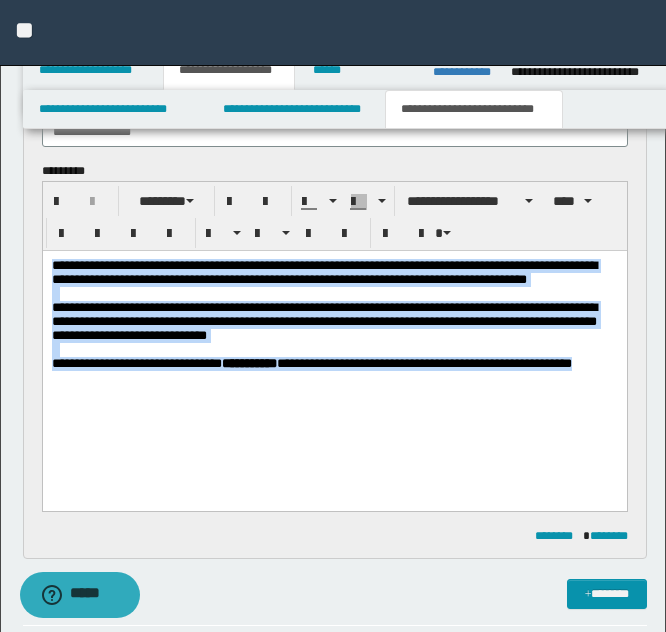 scroll, scrollTop: 0, scrollLeft: 0, axis: both 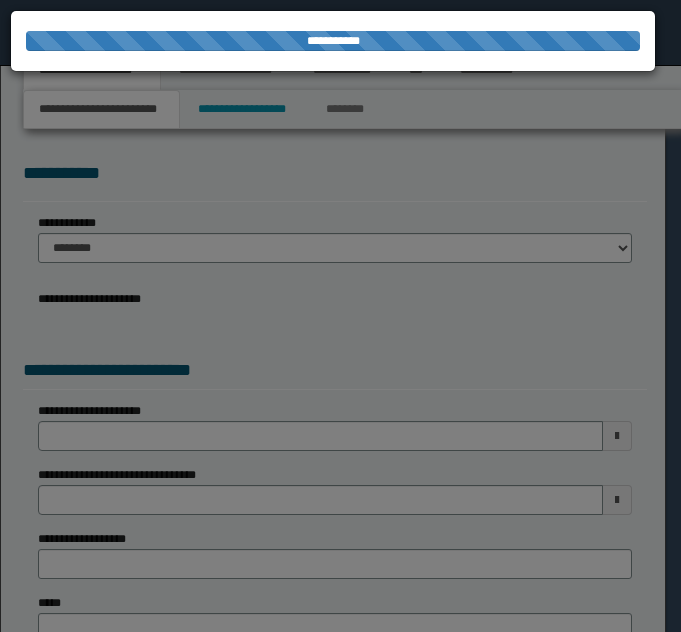 select on "**" 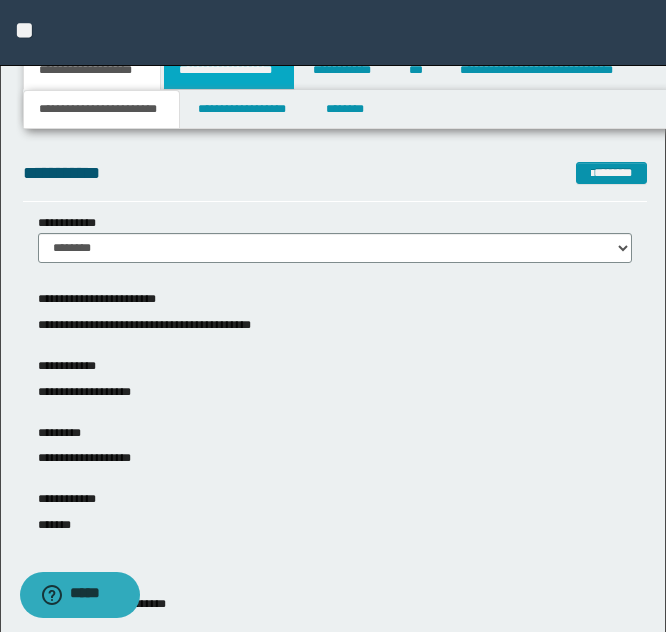 click on "**********" at bounding box center (229, 70) 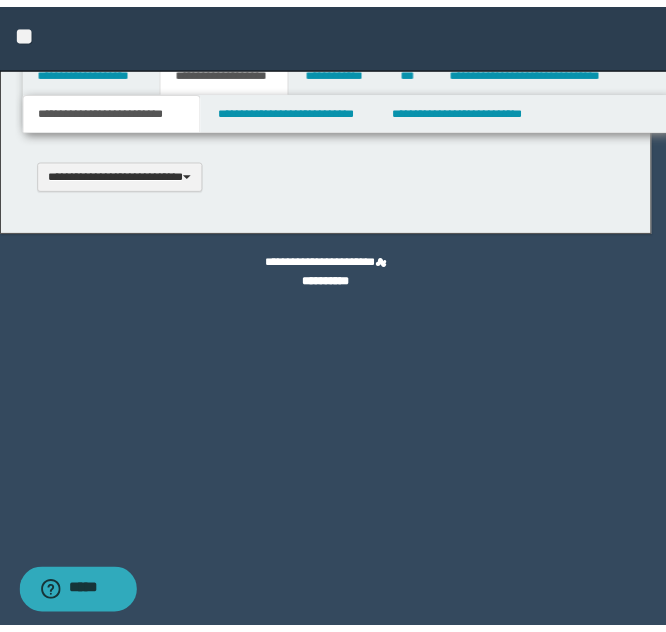 scroll, scrollTop: 0, scrollLeft: 0, axis: both 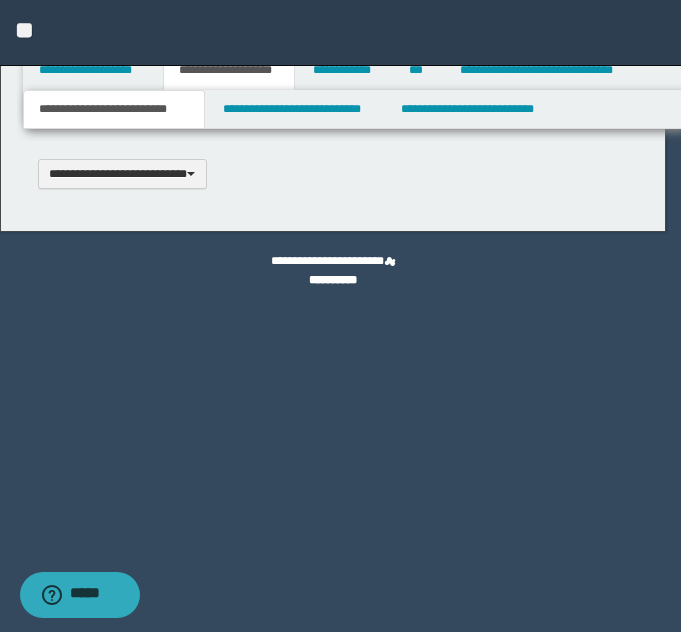 type 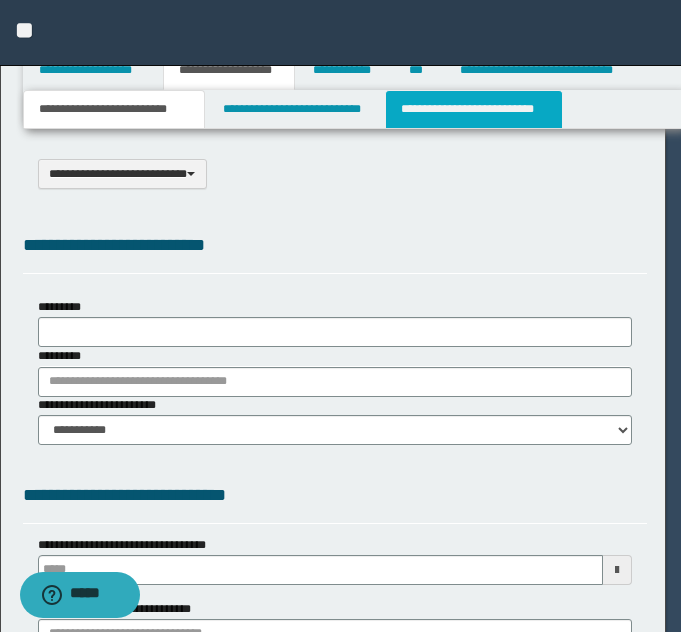 select on "*" 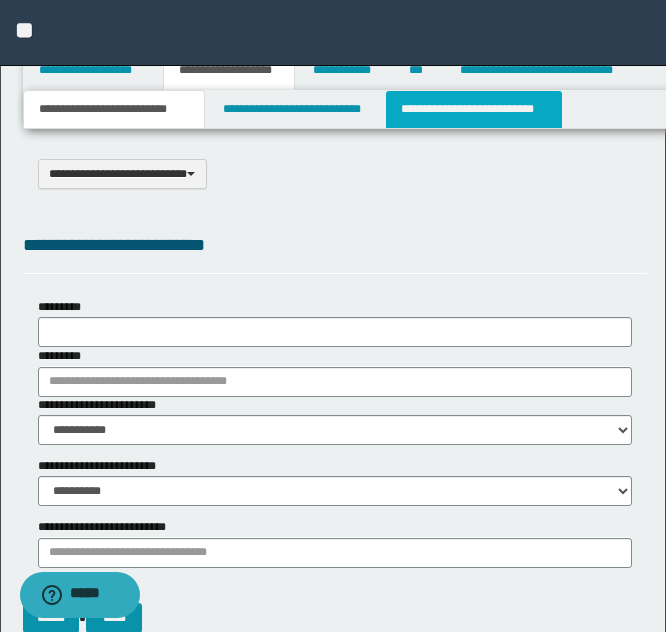 click on "**********" at bounding box center (474, 109) 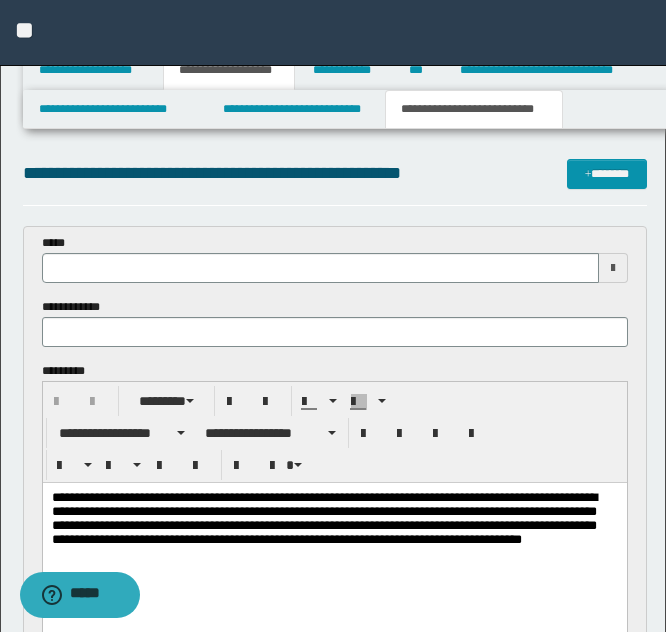 scroll, scrollTop: 0, scrollLeft: 0, axis: both 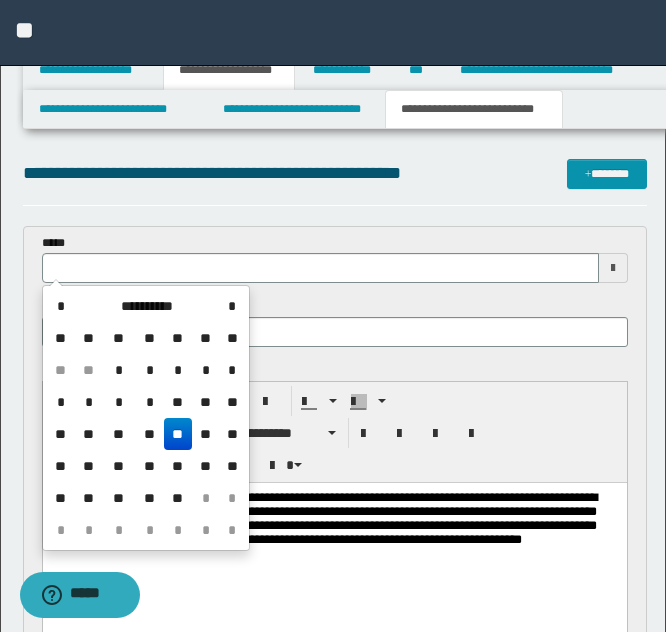 click on "**" at bounding box center [178, 434] 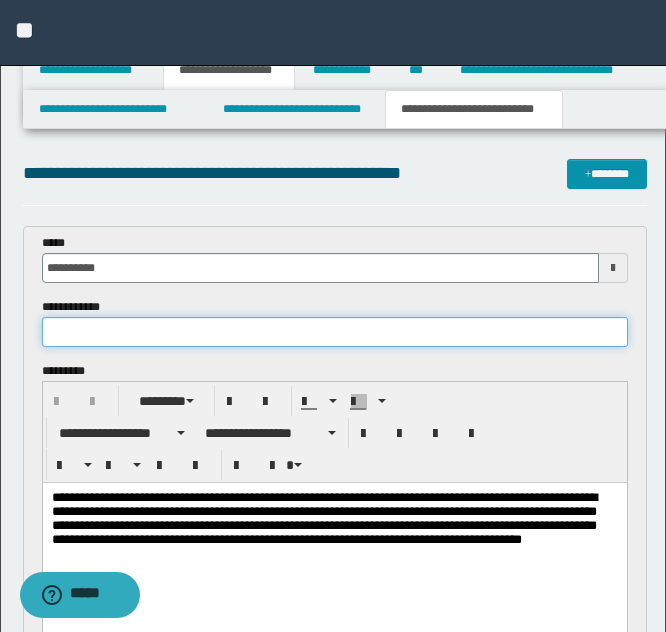 click at bounding box center (335, 332) 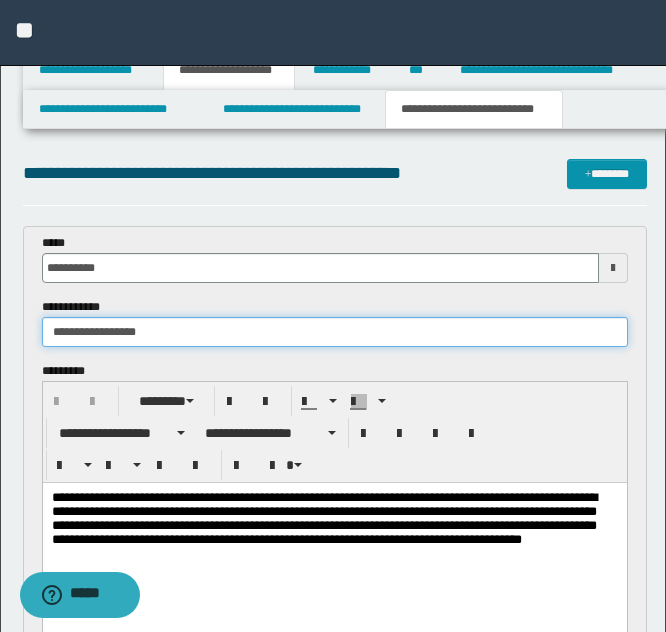 type on "**********" 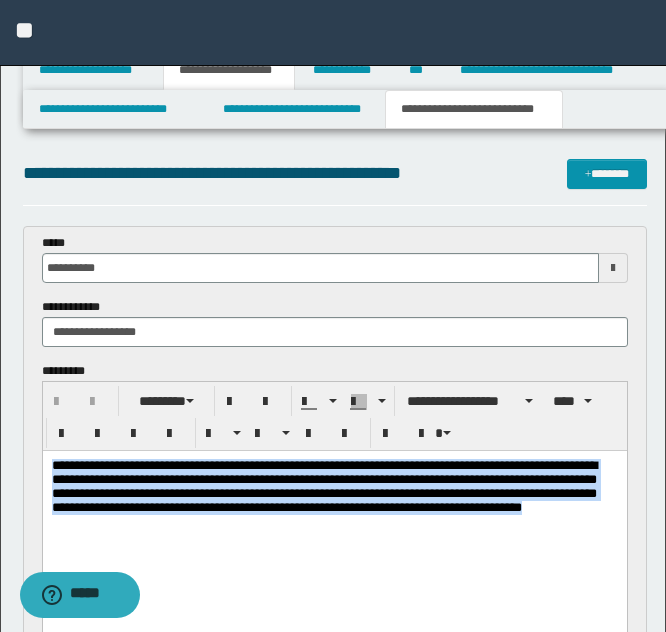 drag, startPoint x: 49, startPoint y: 461, endPoint x: 293, endPoint y: 548, distance: 259.04633 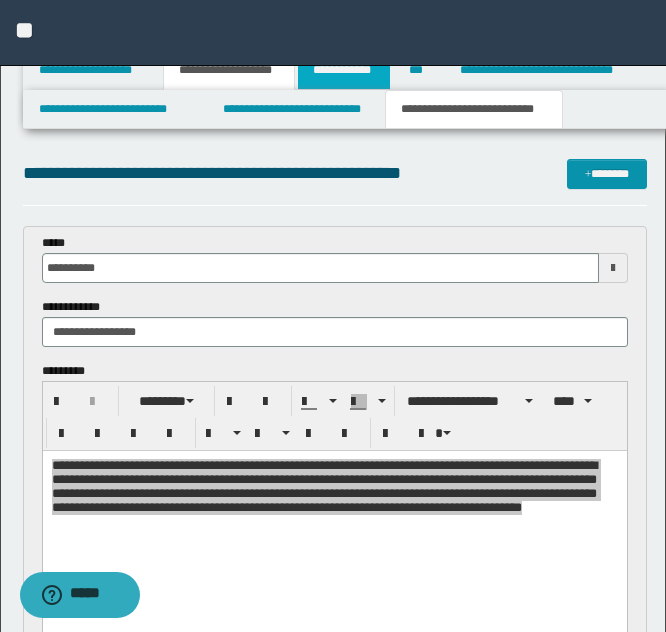 click on "**********" at bounding box center [344, 70] 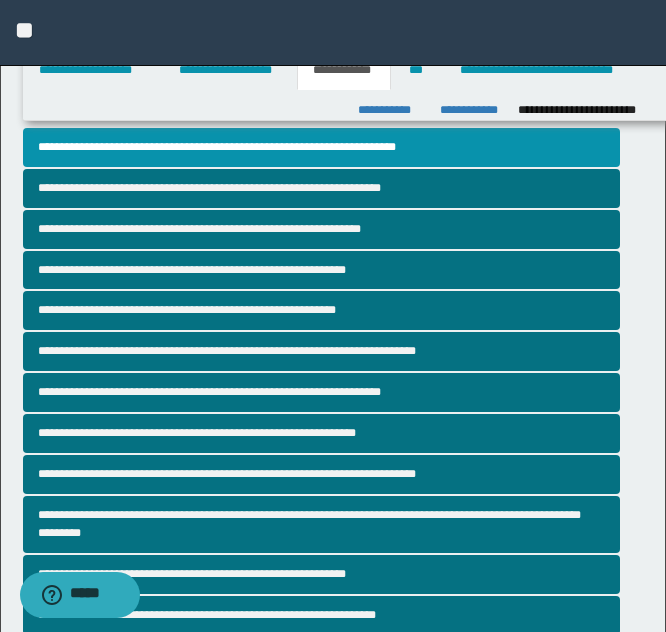 scroll, scrollTop: 553, scrollLeft: 0, axis: vertical 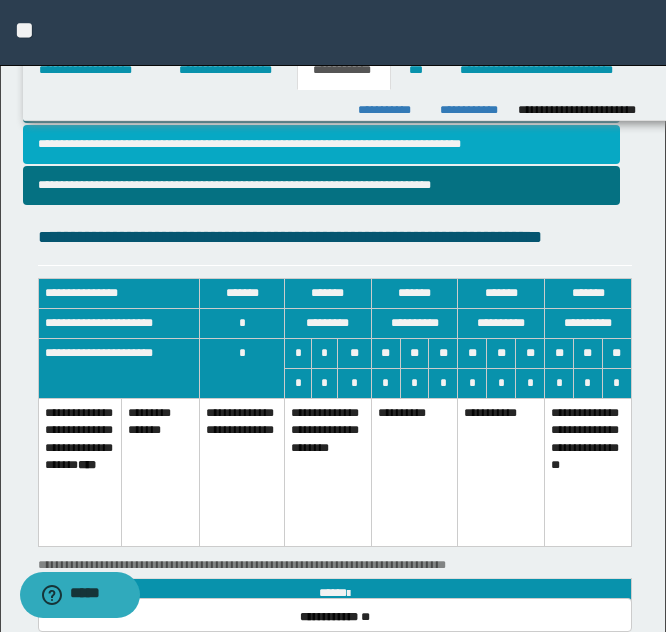 click on "**********" at bounding box center [321, 144] 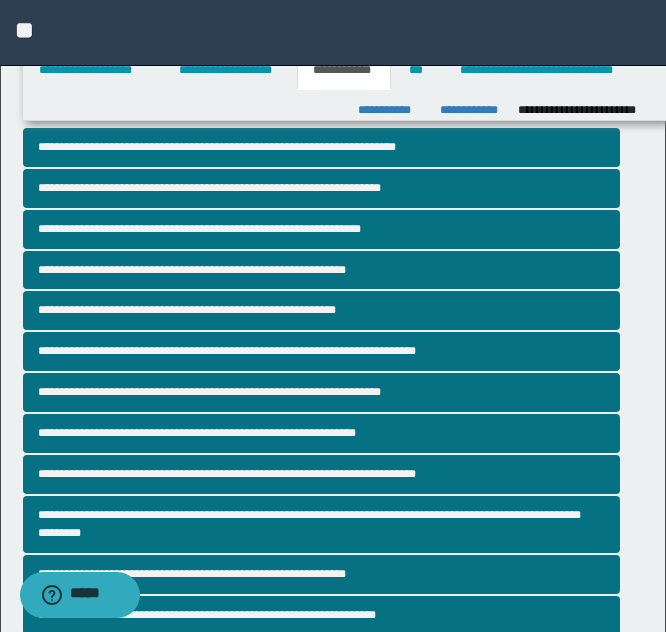 scroll, scrollTop: 553, scrollLeft: 0, axis: vertical 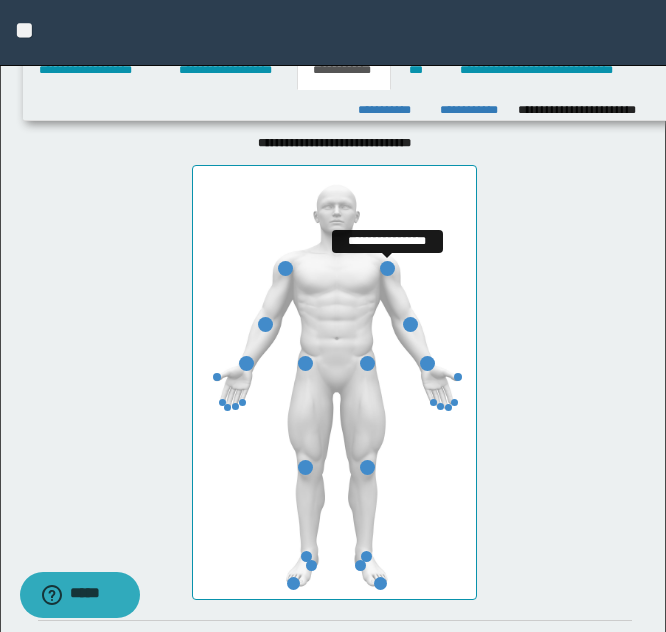 click at bounding box center (387, 268) 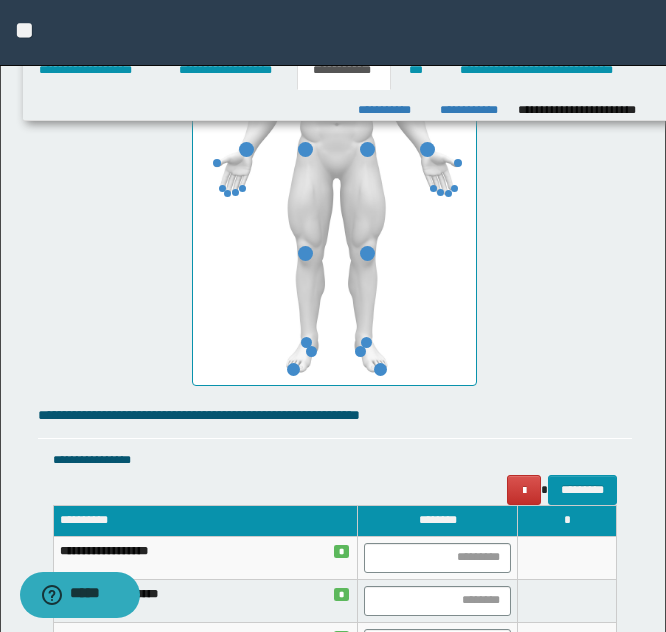 scroll, scrollTop: 1342, scrollLeft: 0, axis: vertical 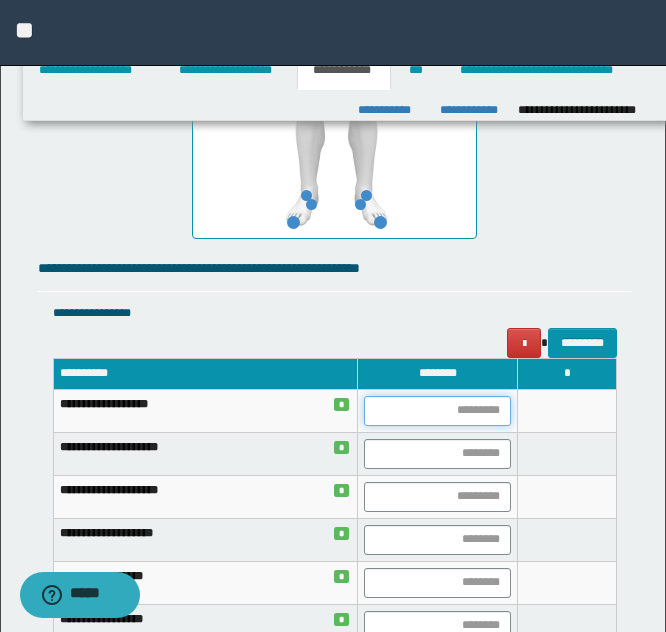 click at bounding box center [437, 411] 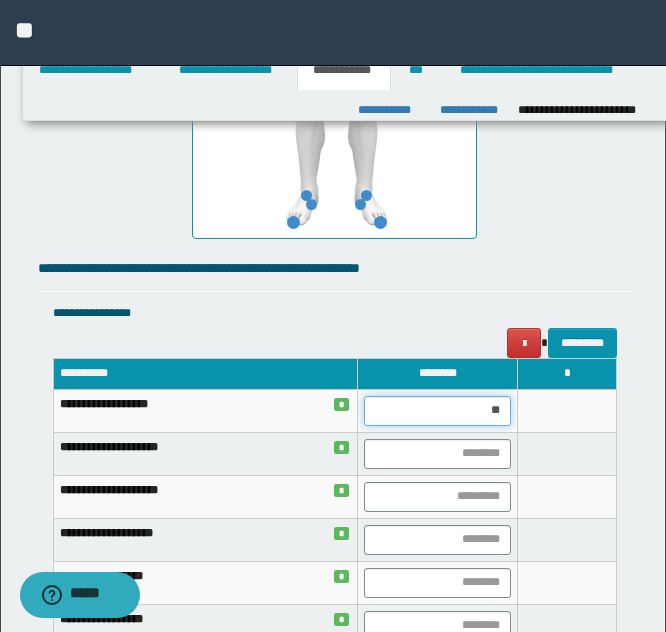 type on "***" 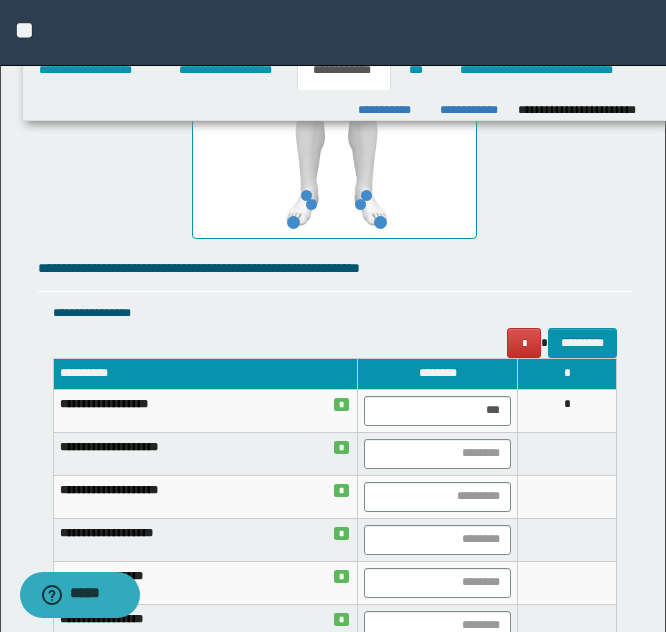 click on "*" at bounding box center [567, 410] 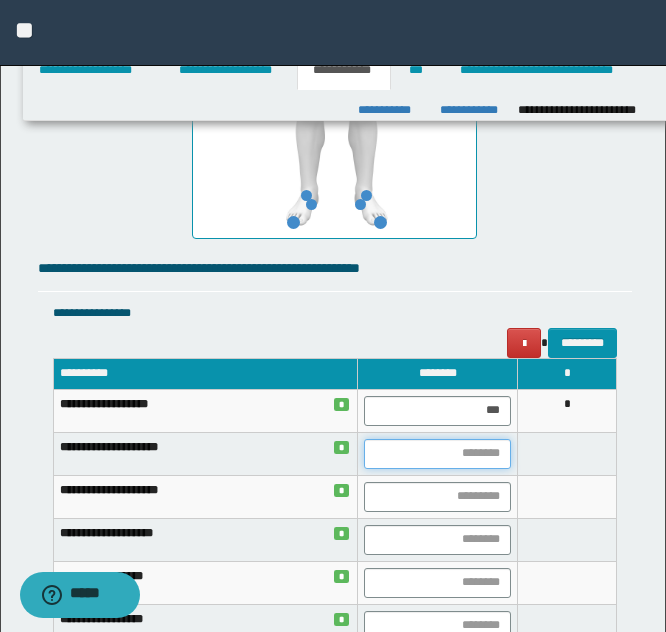 click at bounding box center [437, 454] 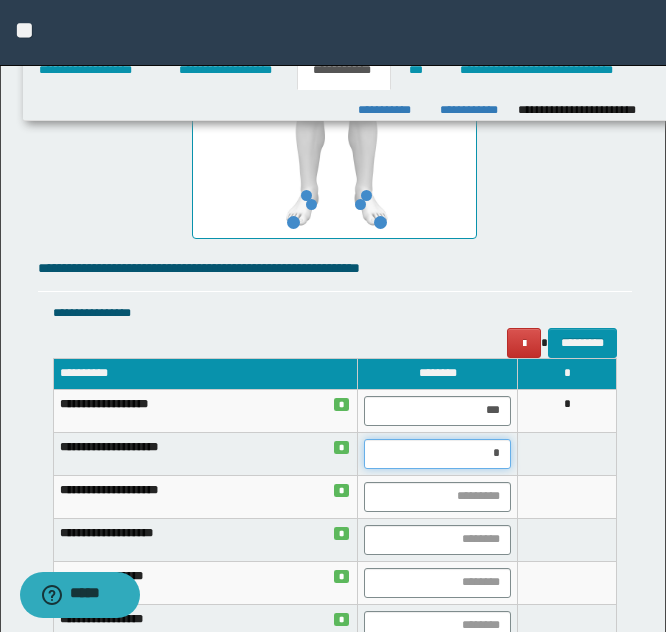 type on "**" 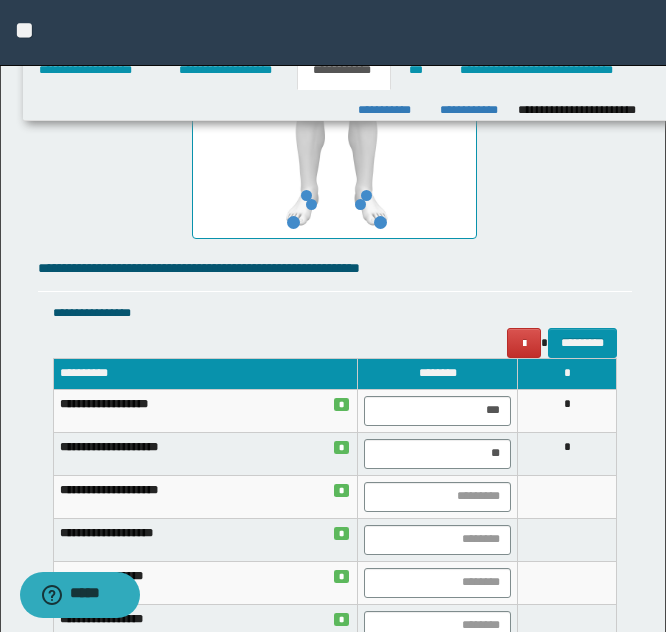 click on "*" at bounding box center [567, 453] 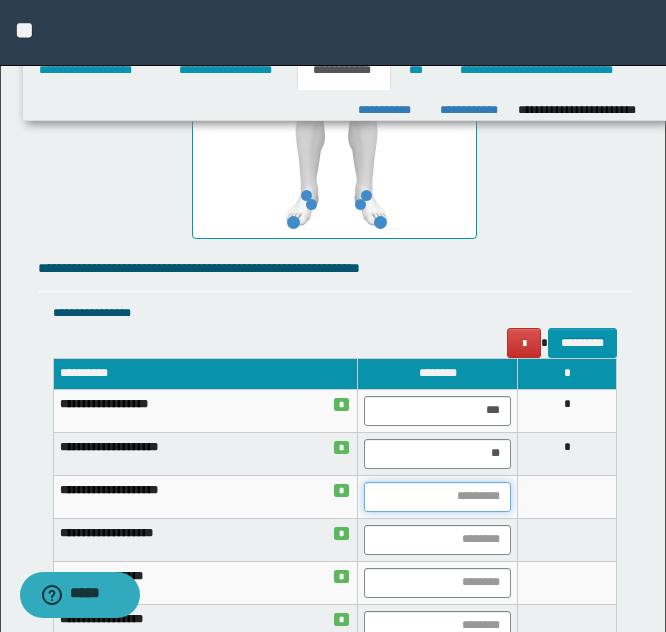 click at bounding box center (437, 497) 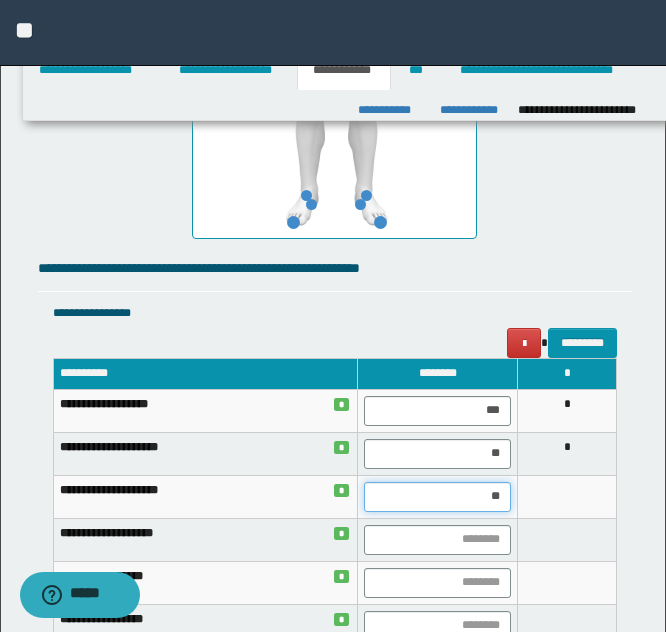type on "***" 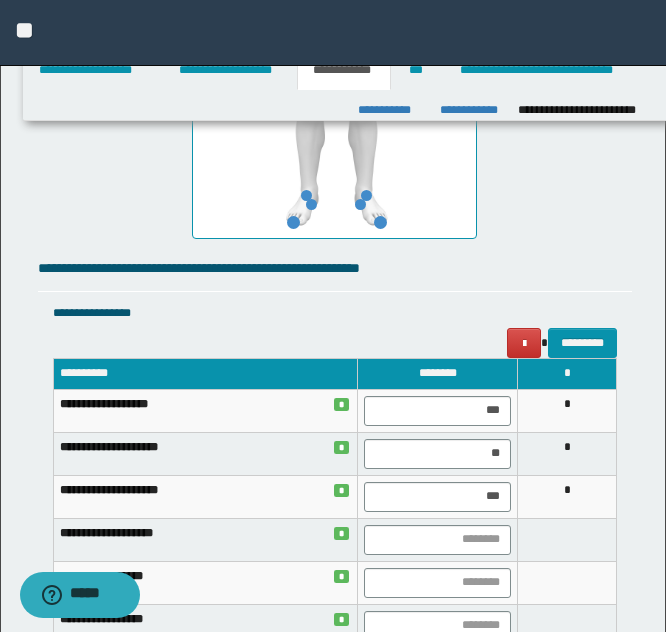 click on "*" at bounding box center [567, 496] 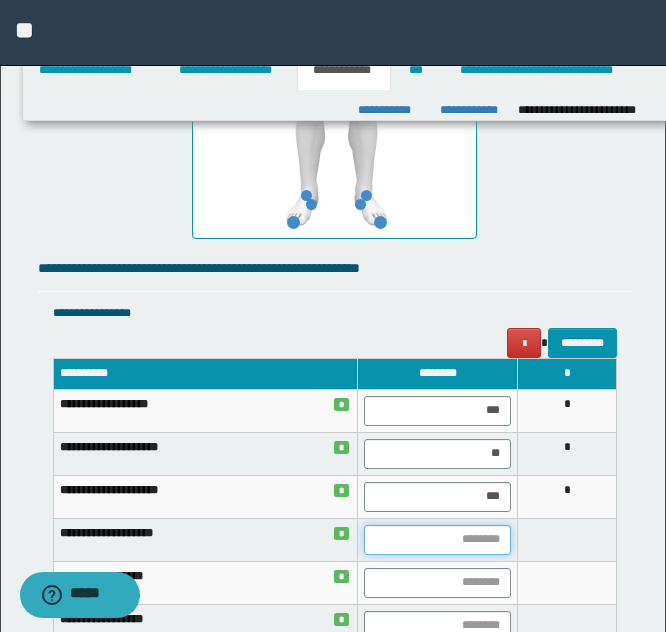click at bounding box center [437, 540] 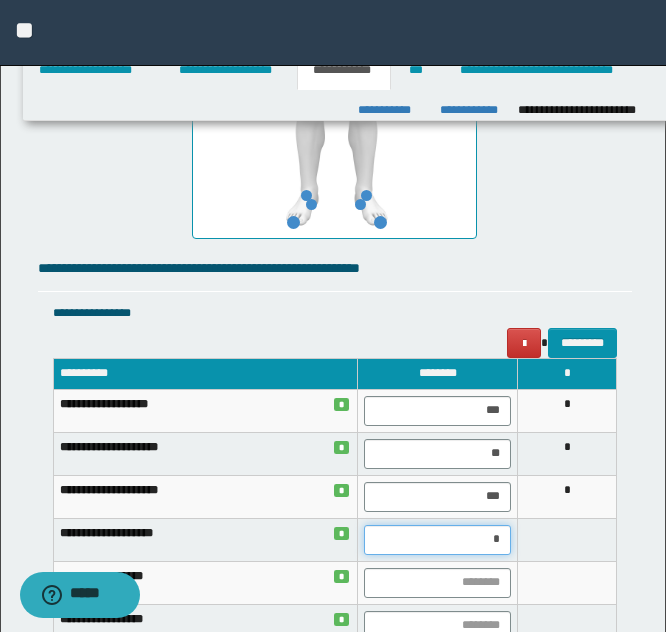 type on "**" 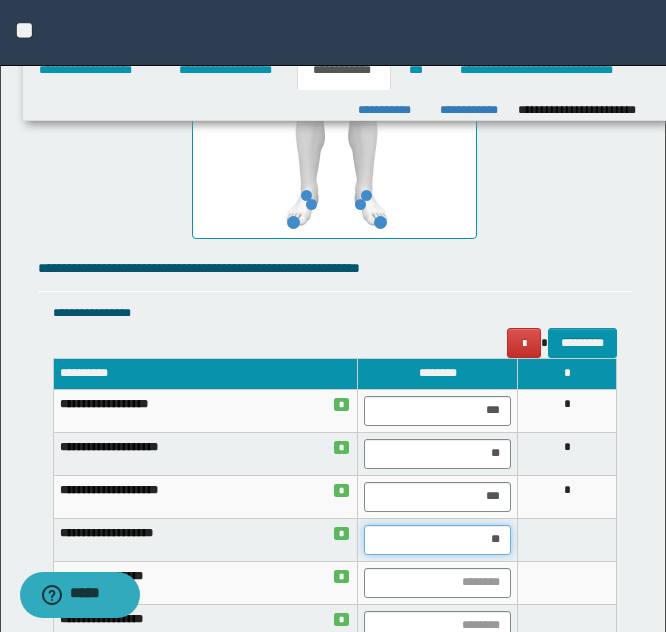 click on "**" at bounding box center (437, 540) 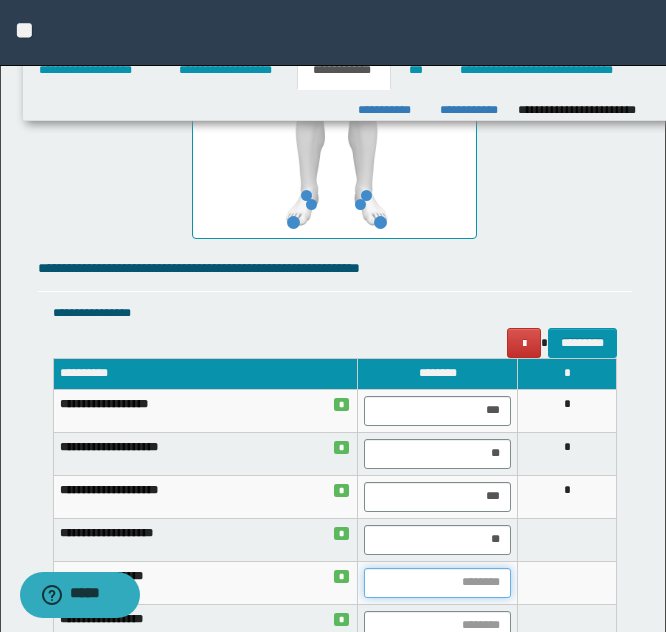 click at bounding box center (437, 583) 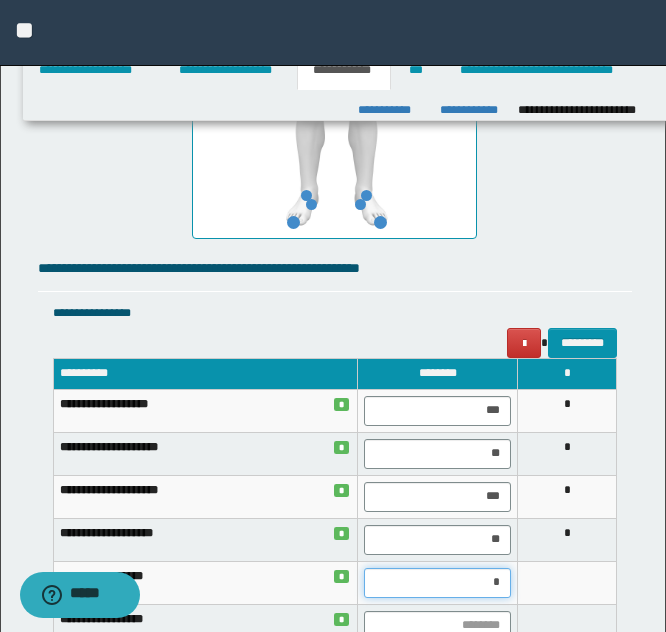 type on "**" 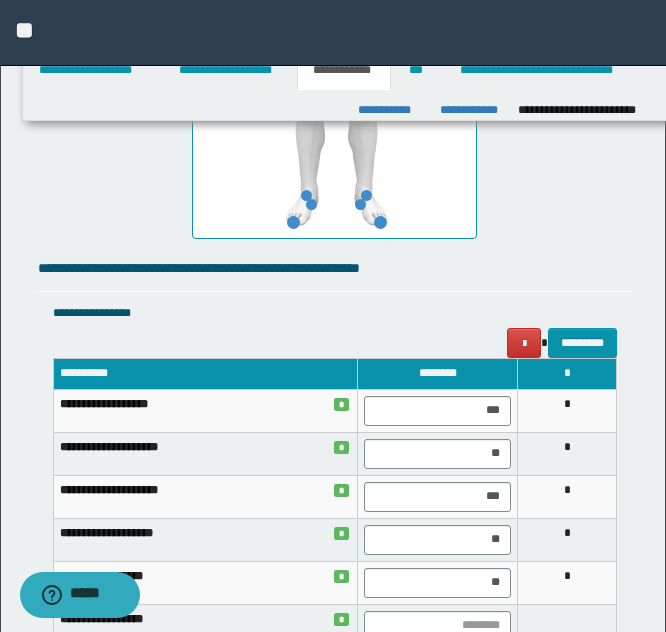click on "*" at bounding box center (567, 582) 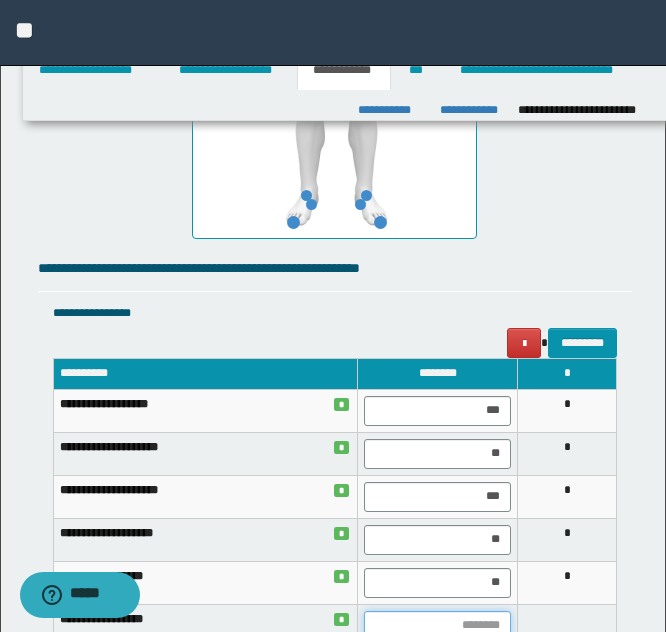 click at bounding box center [437, 626] 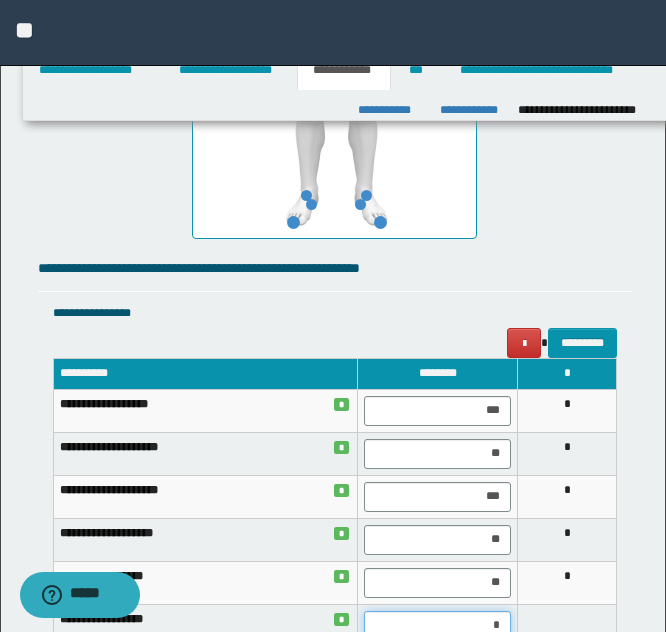 type on "**" 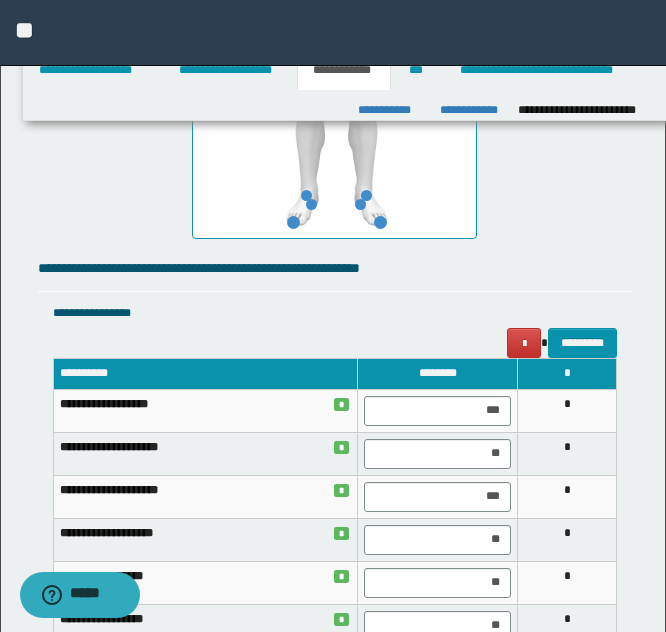 click on "*" at bounding box center (567, 625) 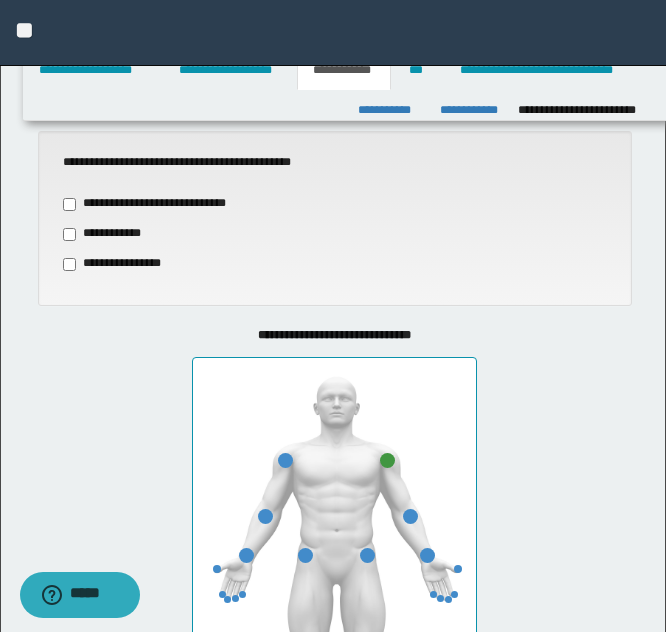 scroll, scrollTop: 0, scrollLeft: 0, axis: both 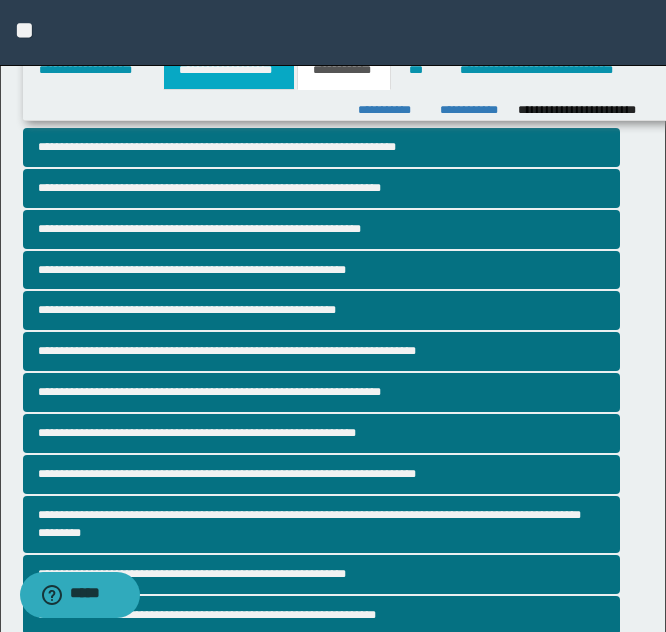 click on "**********" at bounding box center (229, 70) 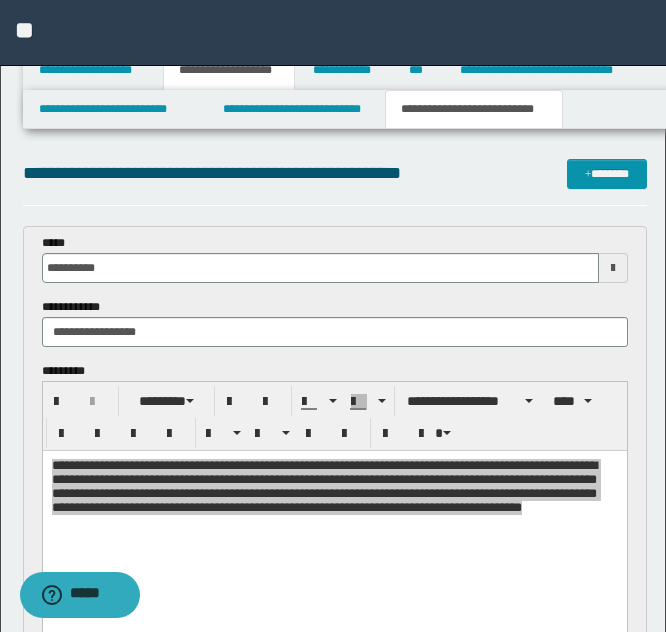 click on "**********" at bounding box center (333, 33) 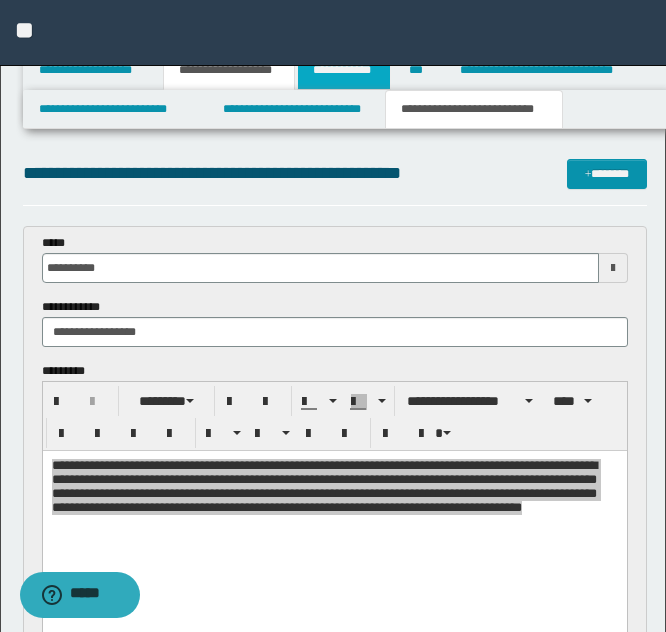 click on "**********" at bounding box center (344, 70) 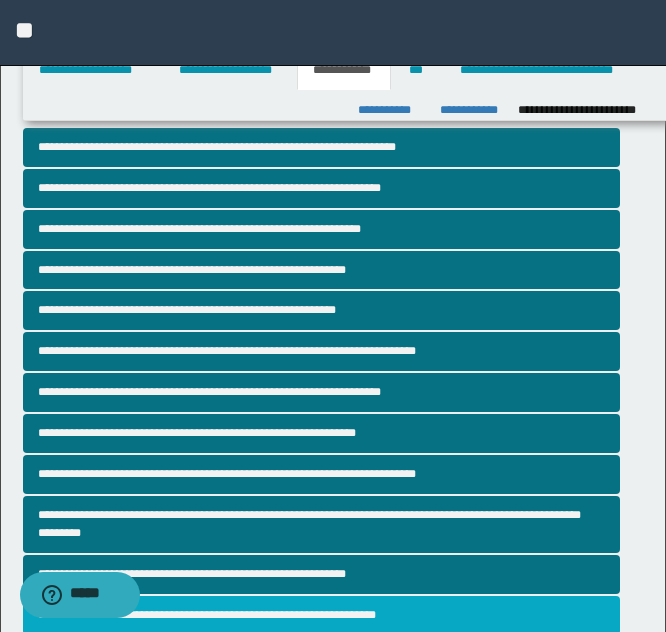 click on "**********" at bounding box center [321, 615] 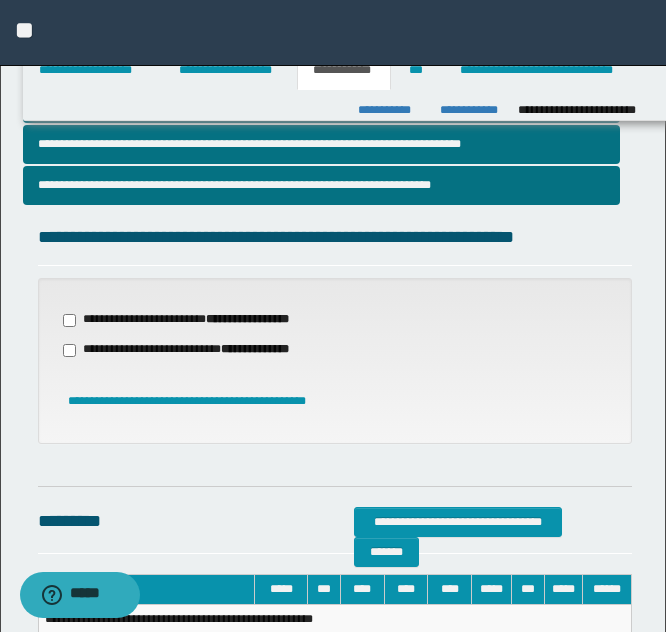 scroll, scrollTop: 738, scrollLeft: 0, axis: vertical 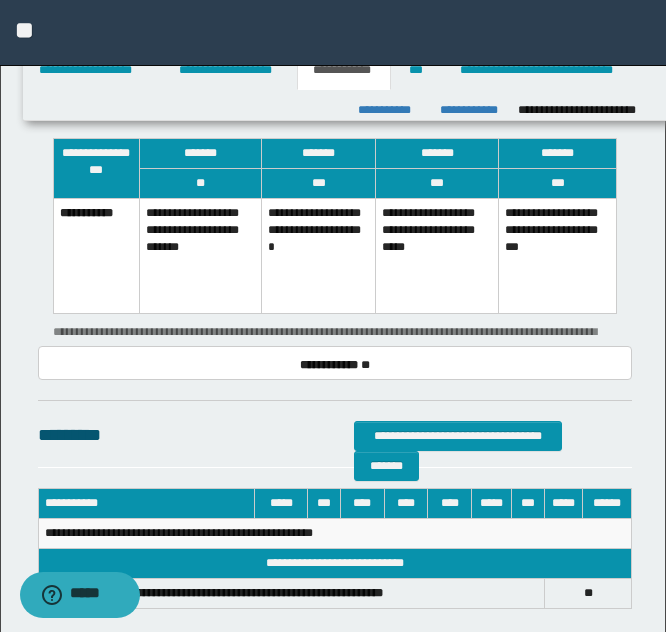 click on "**********" at bounding box center [319, 256] 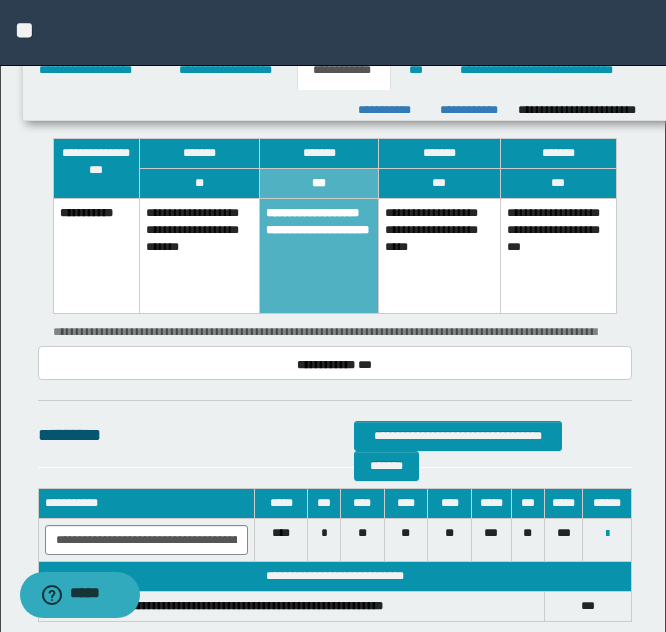 scroll, scrollTop: 1531, scrollLeft: 0, axis: vertical 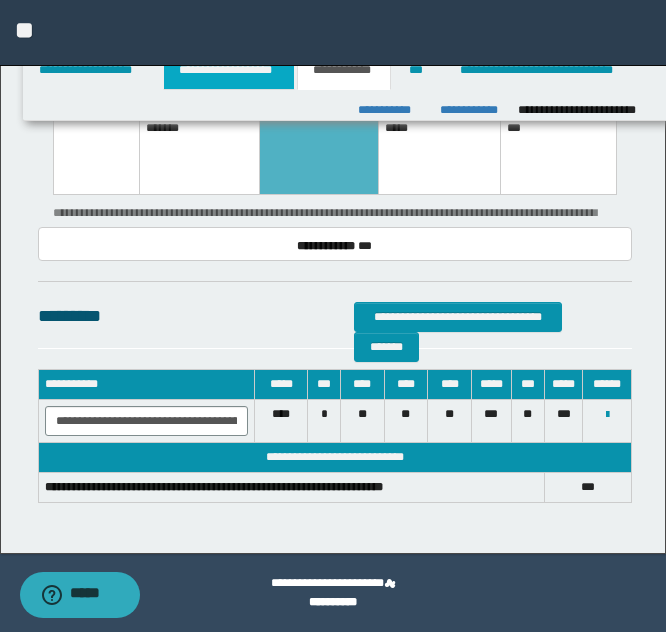 click on "**********" at bounding box center [229, 70] 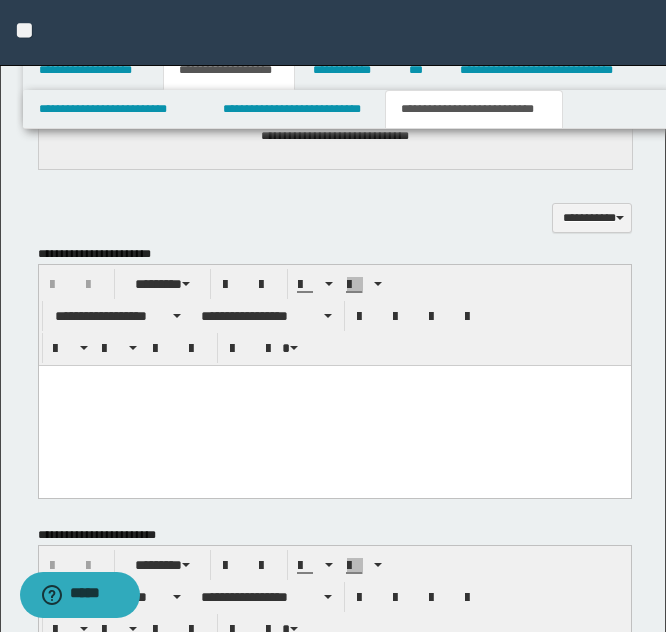 scroll, scrollTop: 0, scrollLeft: 0, axis: both 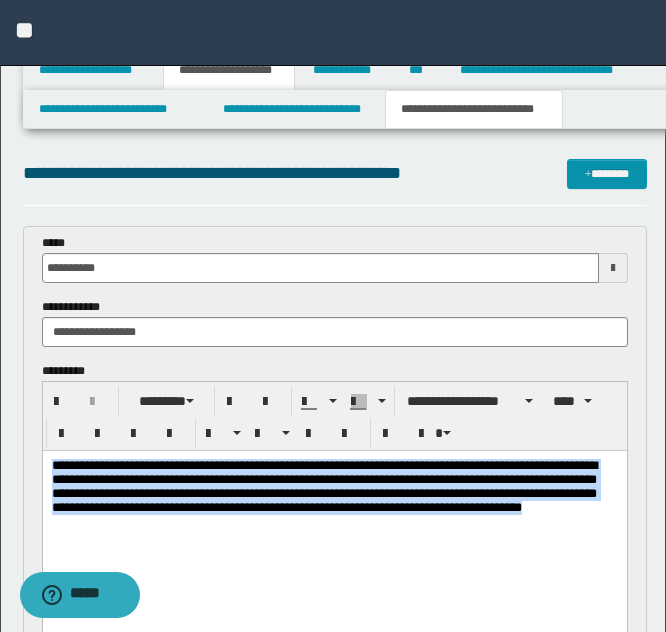 type 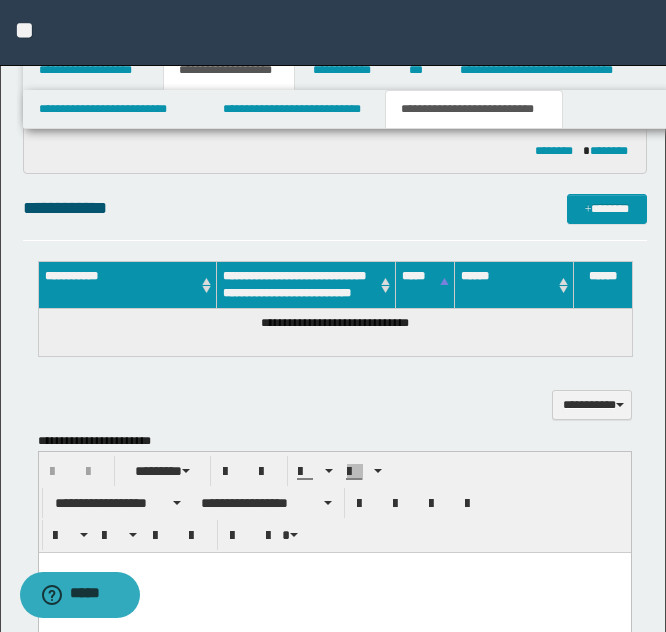 scroll, scrollTop: 1106, scrollLeft: 0, axis: vertical 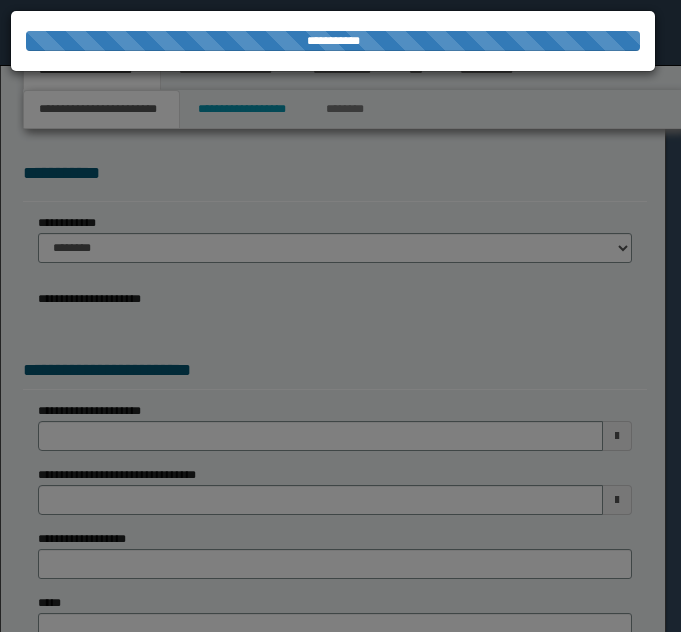 select on "**" 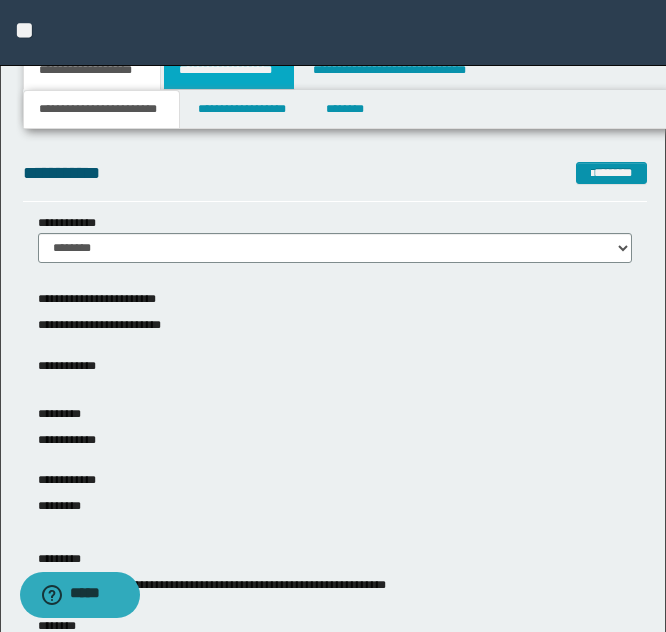 click on "**********" at bounding box center (229, 70) 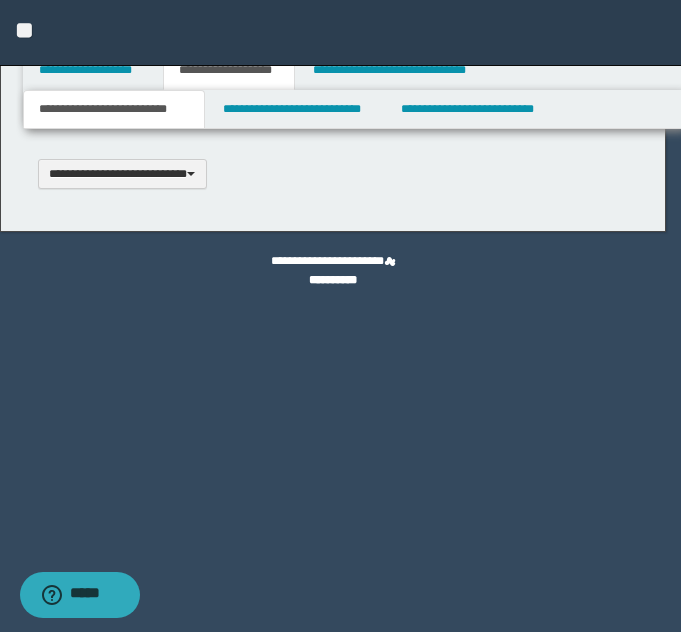 scroll, scrollTop: 0, scrollLeft: 0, axis: both 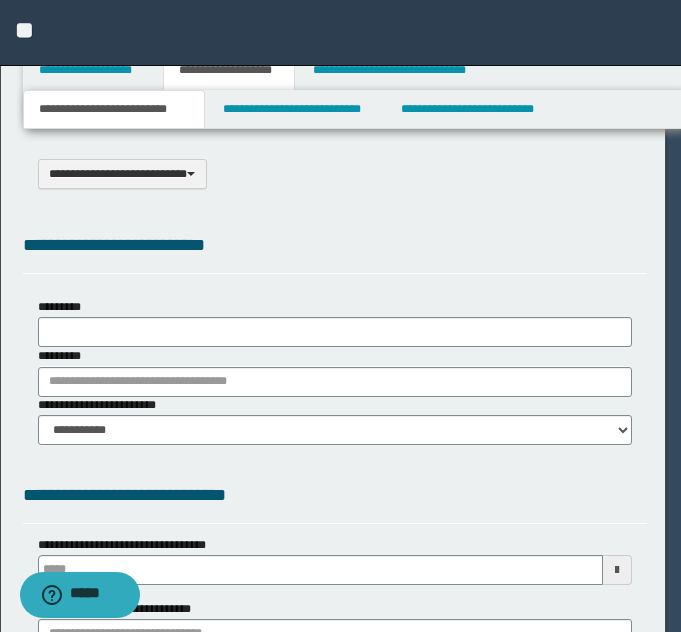 select on "*" 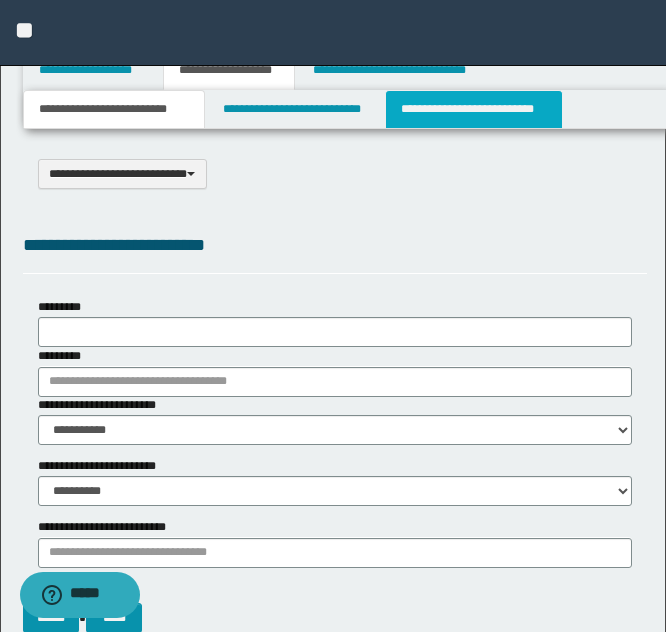 click on "**********" at bounding box center [474, 109] 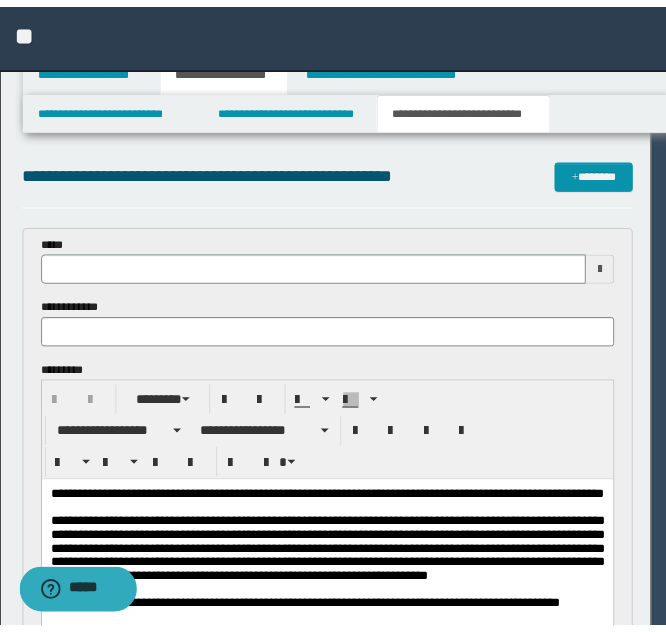 scroll, scrollTop: 0, scrollLeft: 0, axis: both 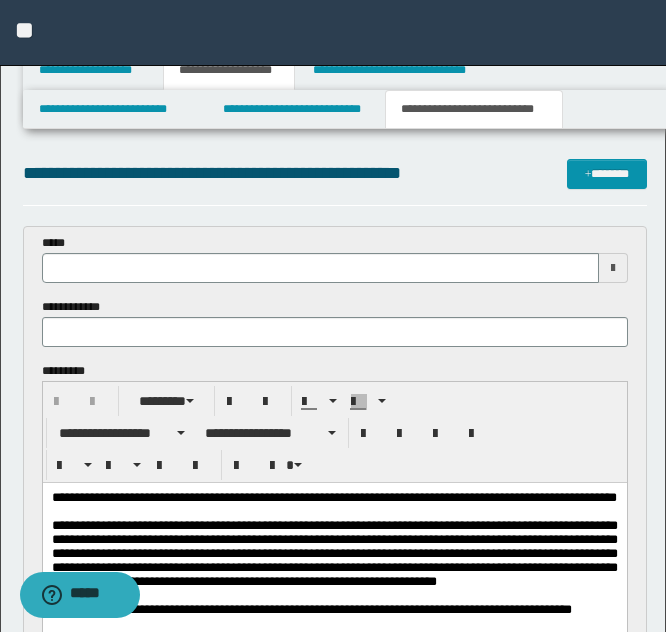 click on "*****" at bounding box center (335, 258) 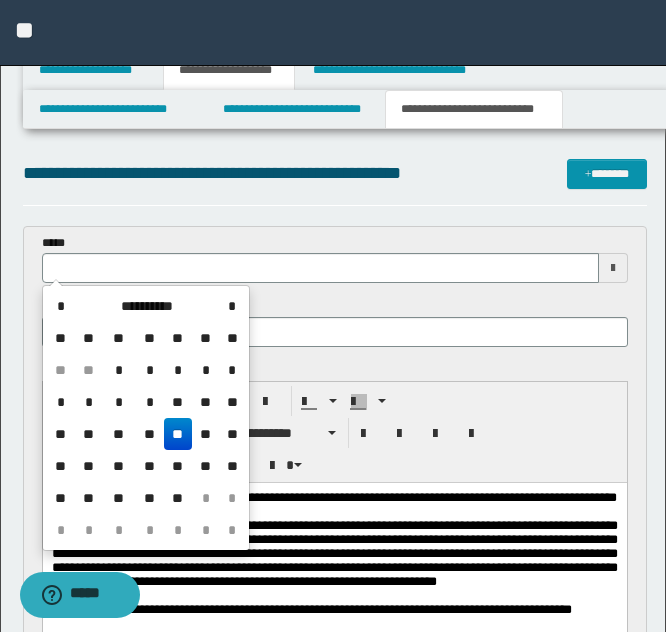 click on "**" at bounding box center (178, 434) 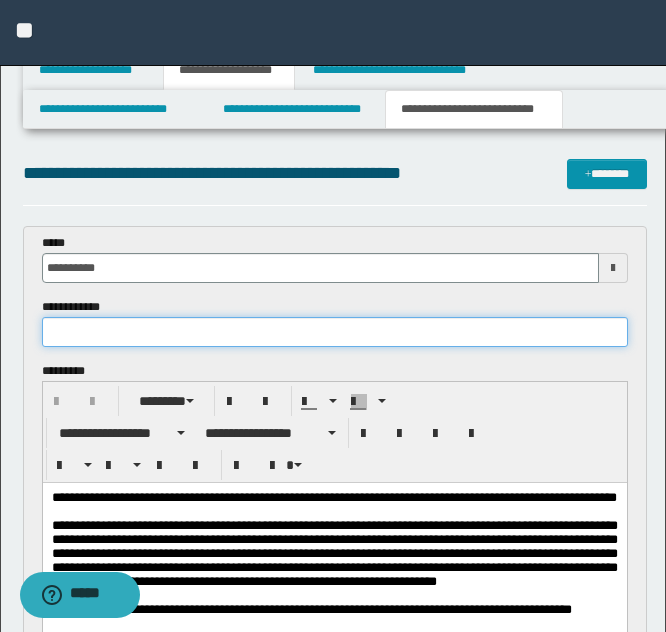 click at bounding box center (335, 332) 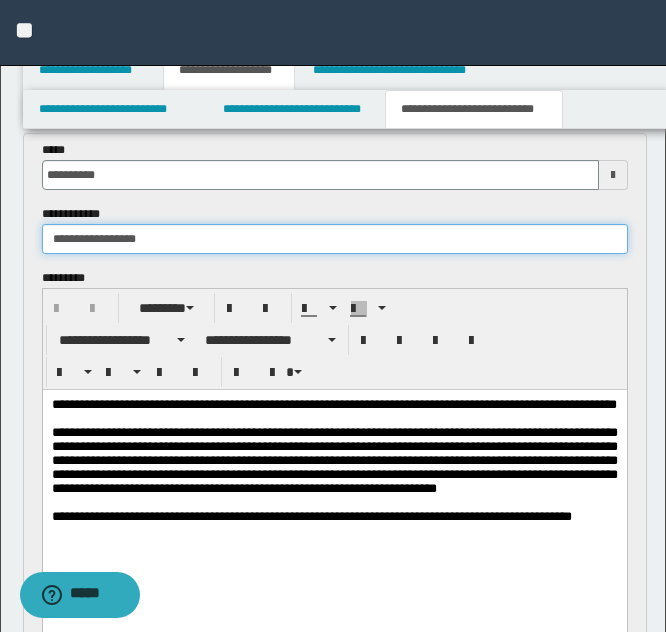 scroll, scrollTop: 200, scrollLeft: 0, axis: vertical 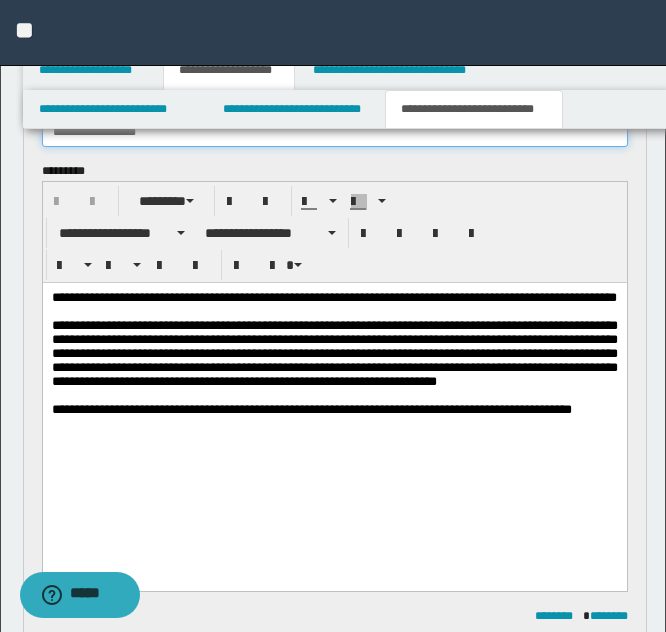 type on "**********" 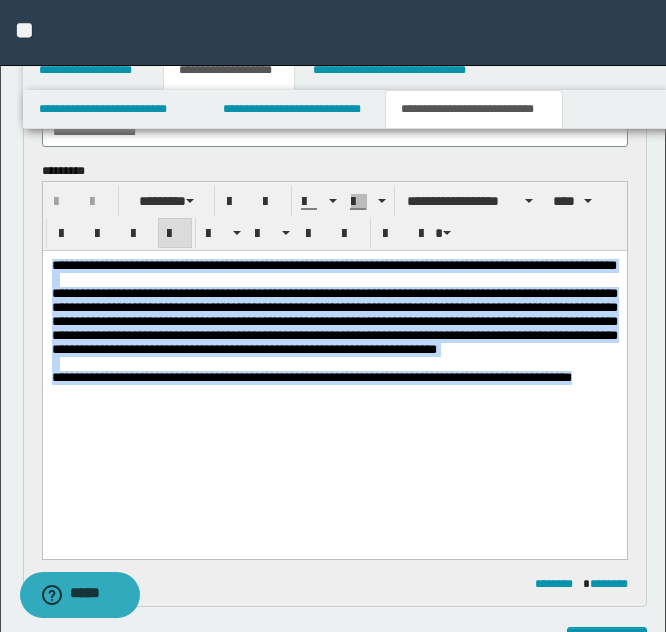 drag, startPoint x: 49, startPoint y: 267, endPoint x: 394, endPoint y: 468, distance: 399.28186 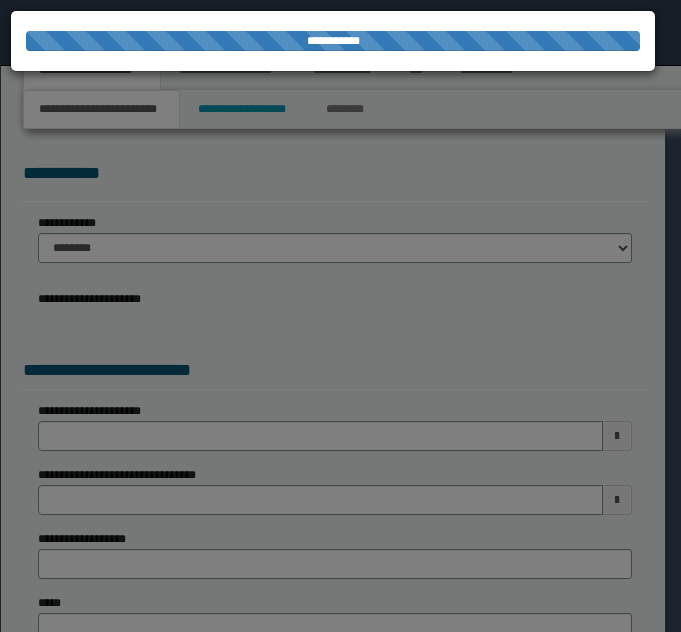 scroll, scrollTop: 0, scrollLeft: 0, axis: both 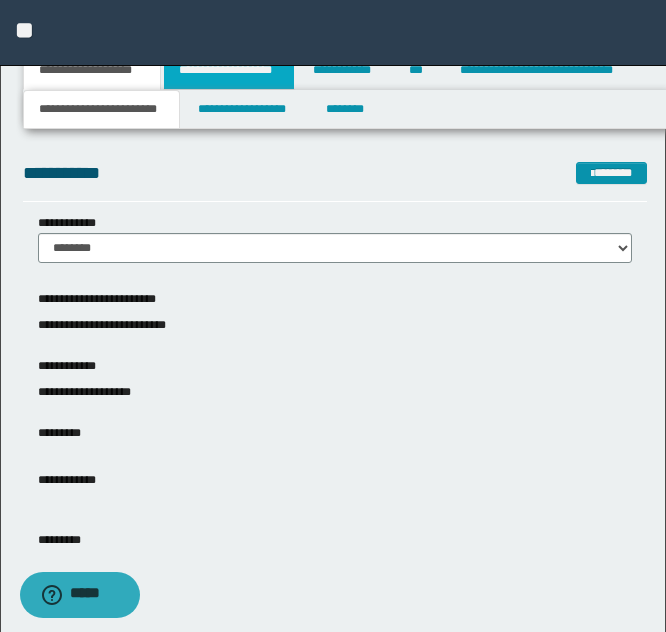 click on "**********" at bounding box center [229, 70] 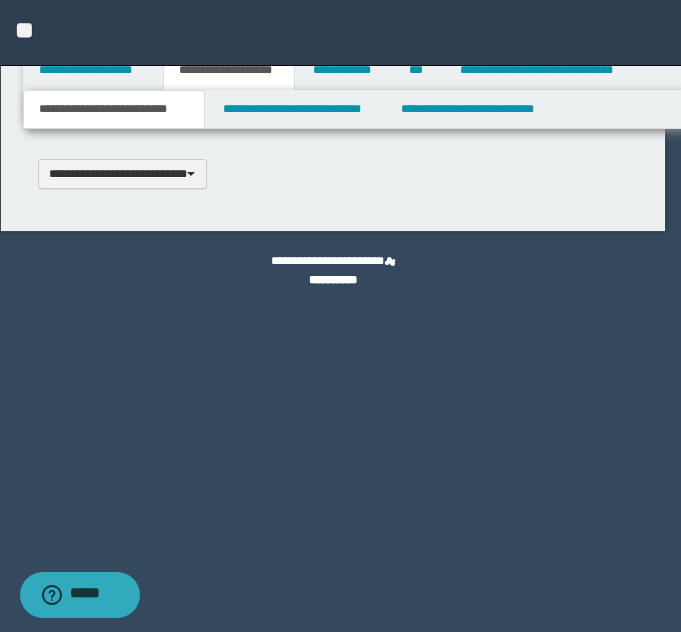 scroll, scrollTop: 0, scrollLeft: 0, axis: both 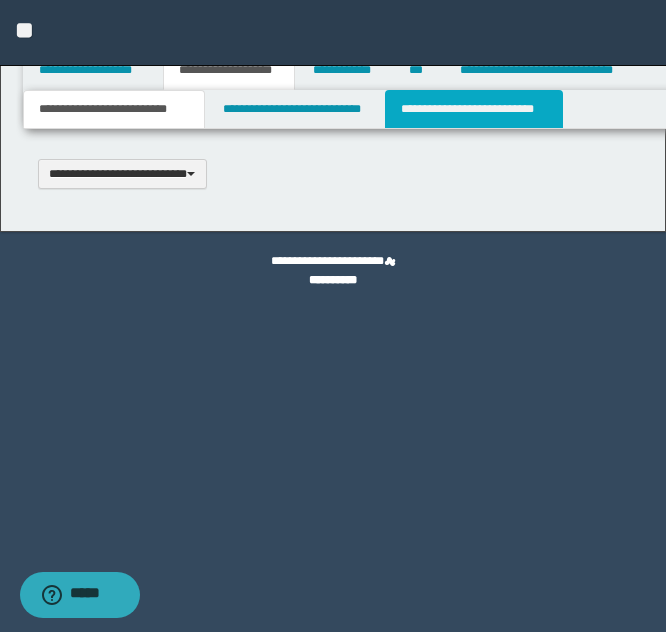 click on "**********" at bounding box center (474, 109) 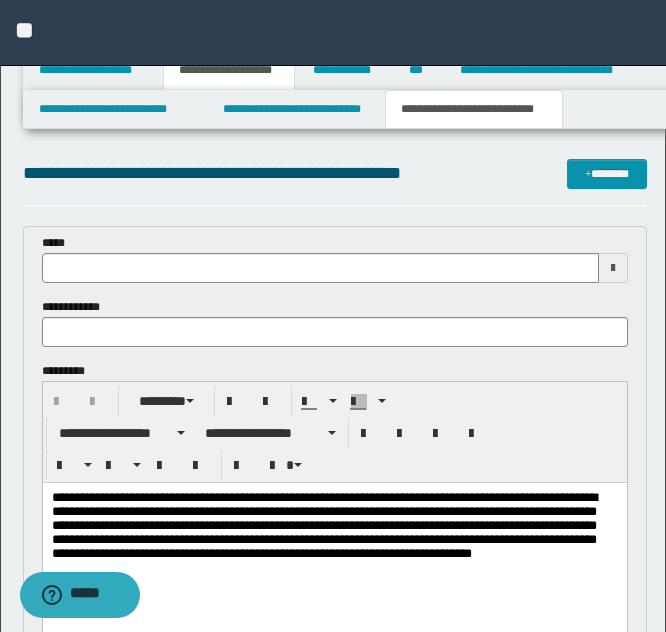 scroll, scrollTop: 0, scrollLeft: 0, axis: both 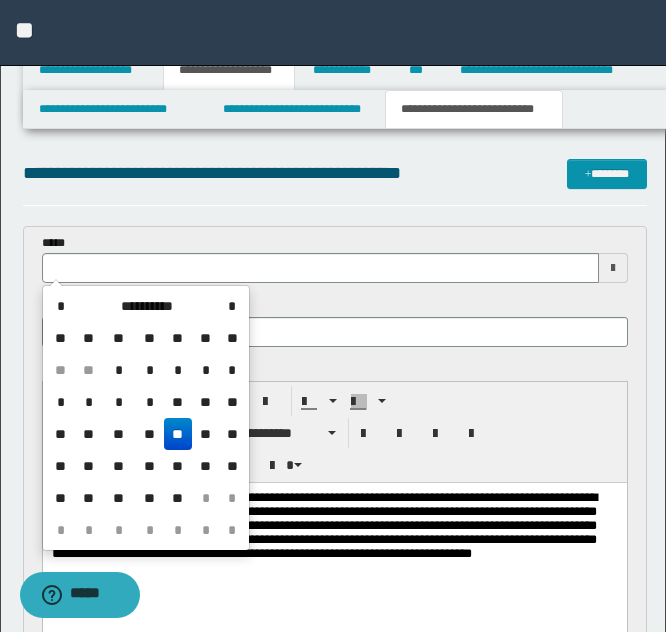 click on "**" at bounding box center [178, 434] 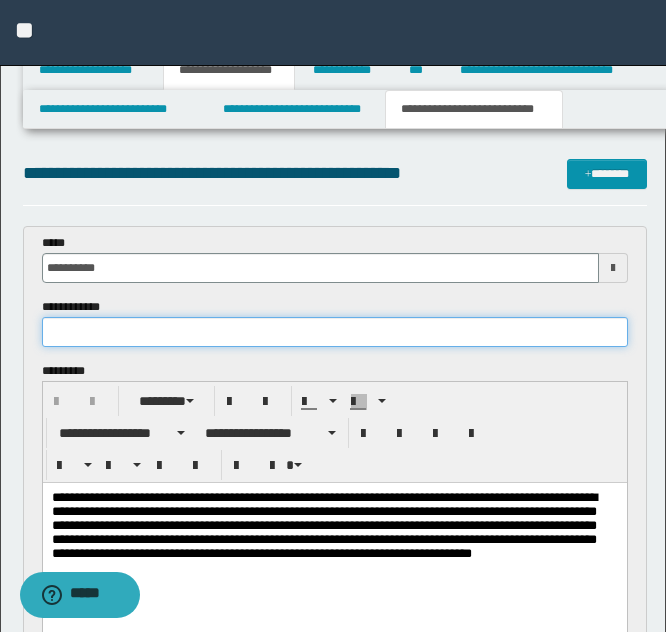 click at bounding box center [335, 332] 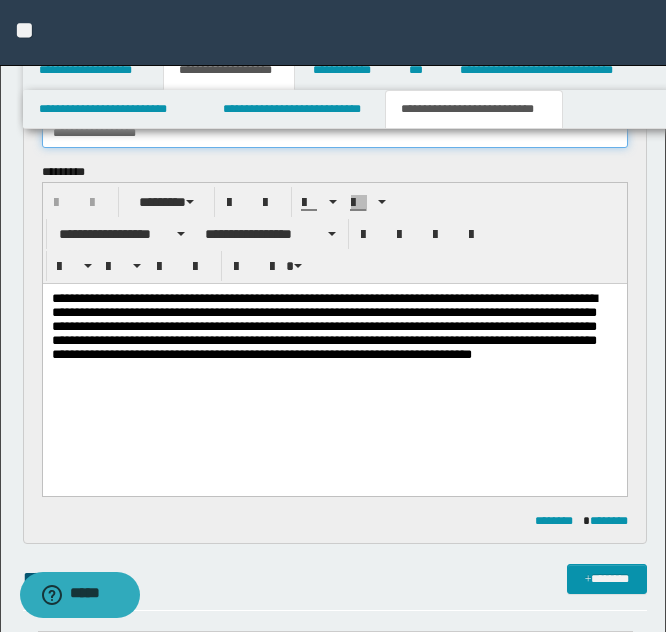 scroll, scrollTop: 200, scrollLeft: 0, axis: vertical 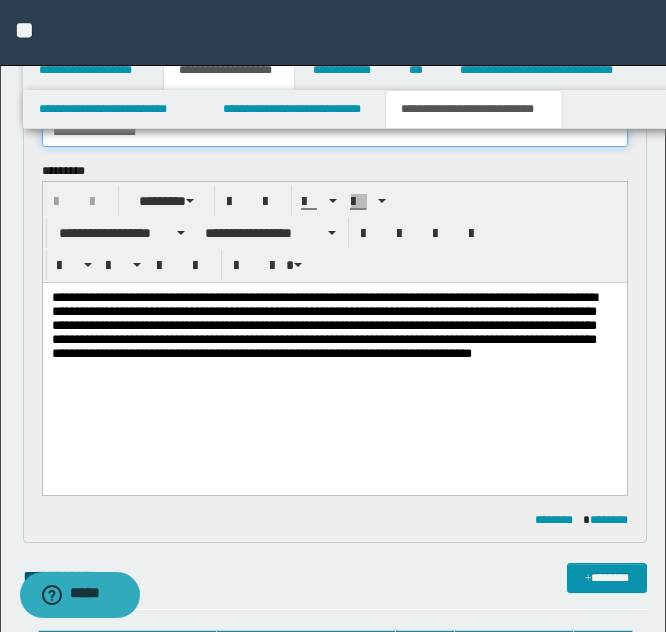 type on "**********" 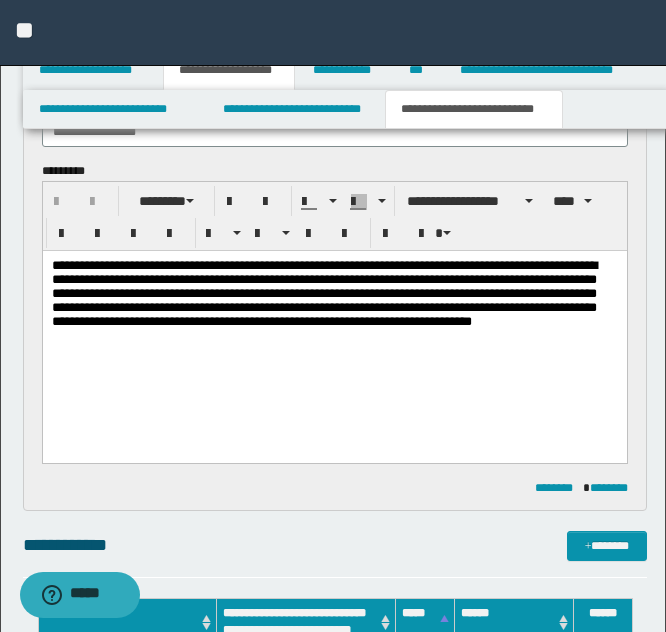 click on "**********" at bounding box center (323, 293) 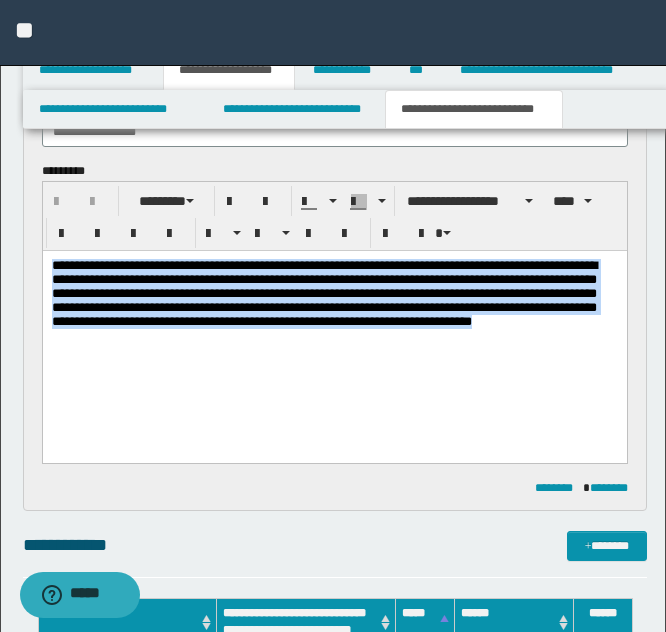 drag, startPoint x: 54, startPoint y: 266, endPoint x: 109, endPoint y: 339, distance: 91.400215 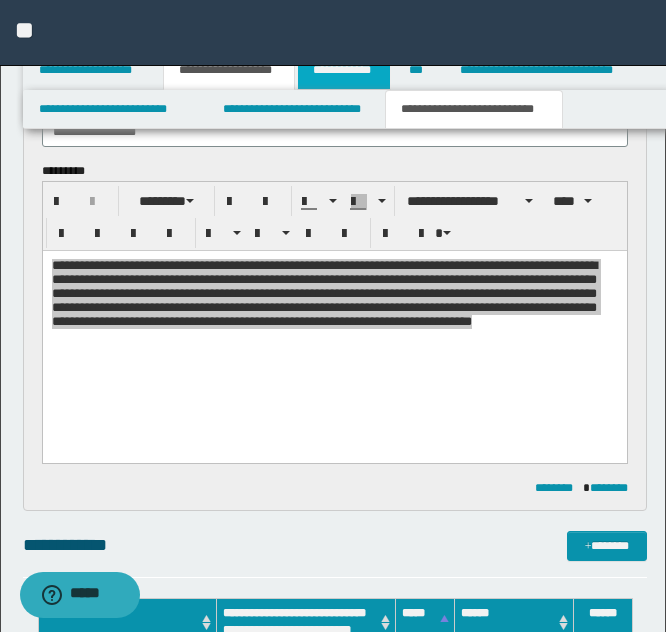 click on "**********" at bounding box center (344, 70) 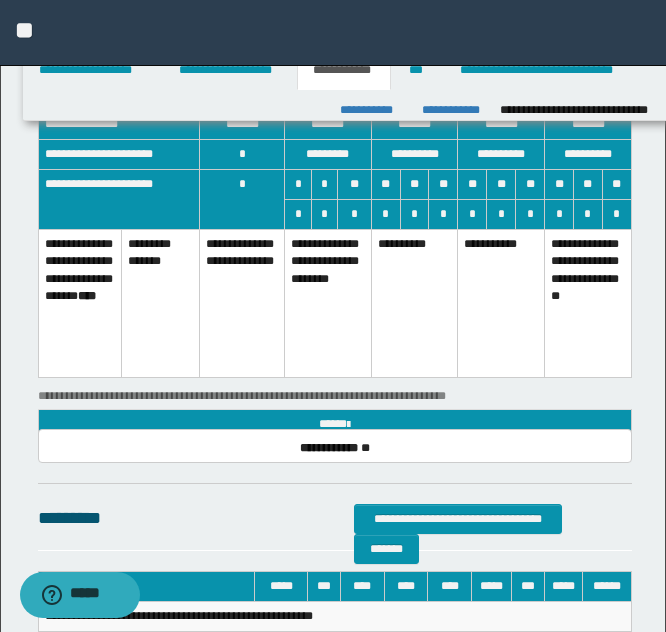 scroll, scrollTop: 911, scrollLeft: 0, axis: vertical 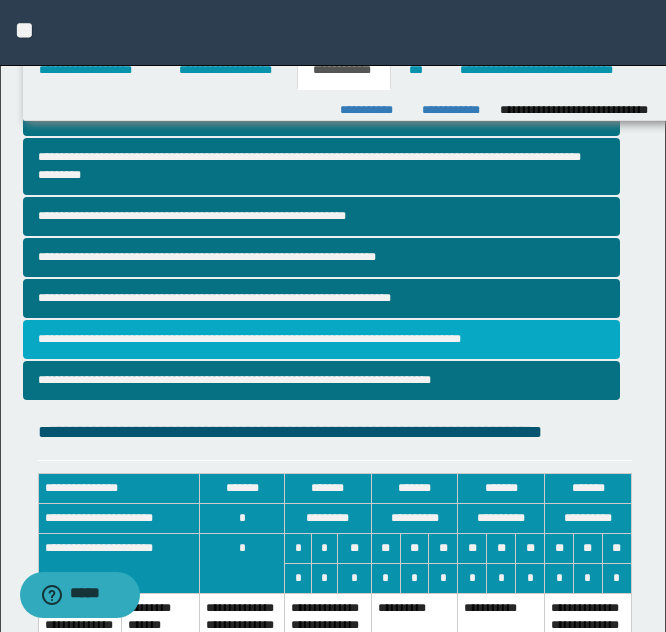 click on "**********" at bounding box center (321, 339) 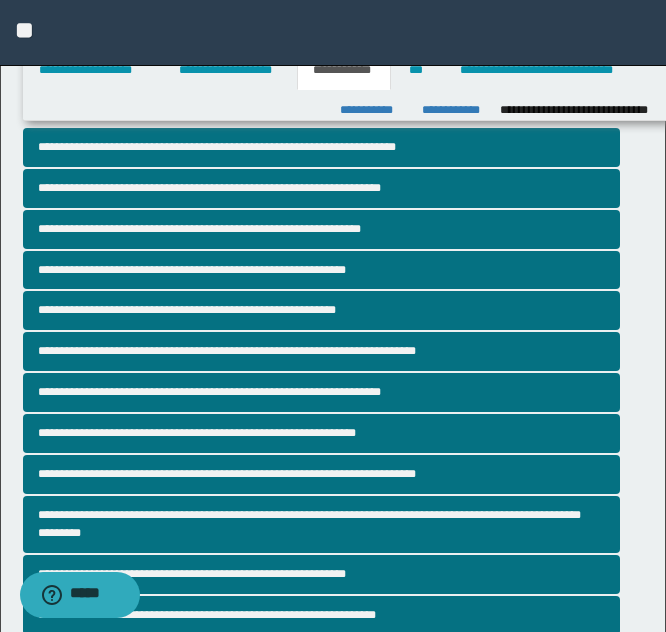 scroll, scrollTop: 553, scrollLeft: 0, axis: vertical 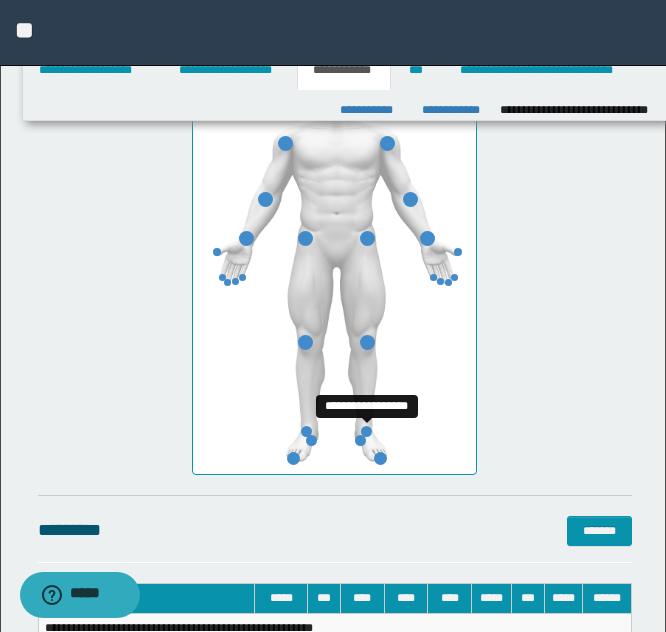 click at bounding box center [366, 431] 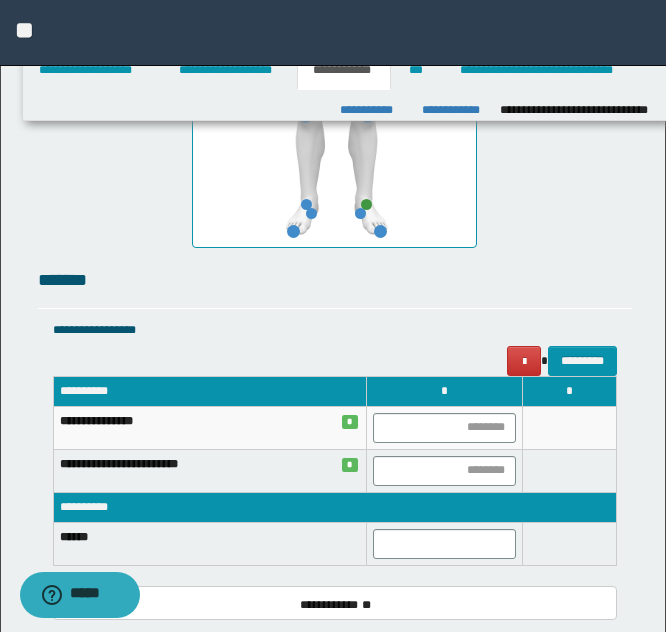 scroll, scrollTop: 1507, scrollLeft: 0, axis: vertical 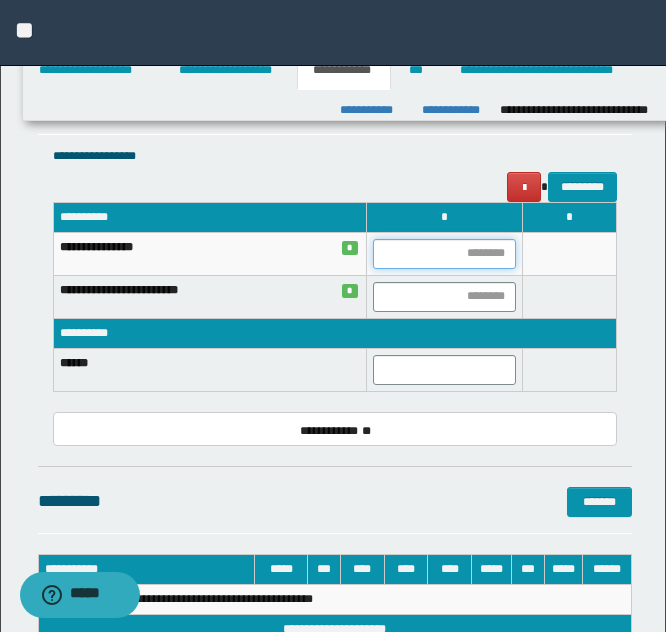 click at bounding box center (444, 254) 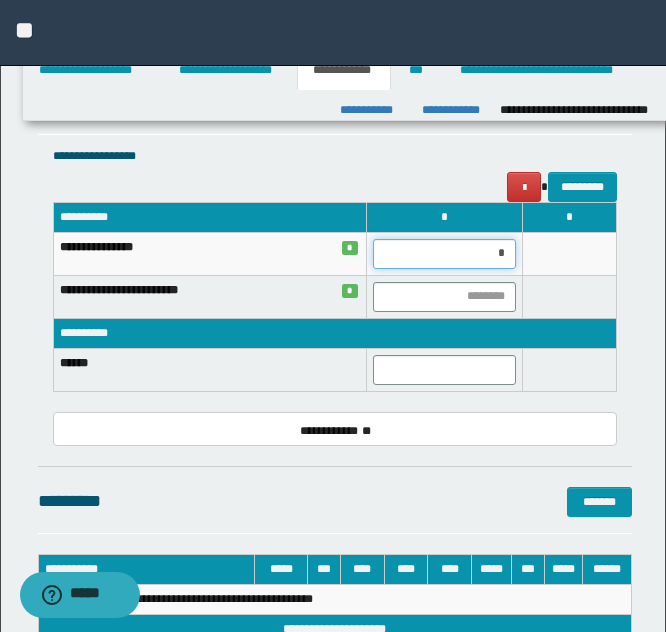 type on "**" 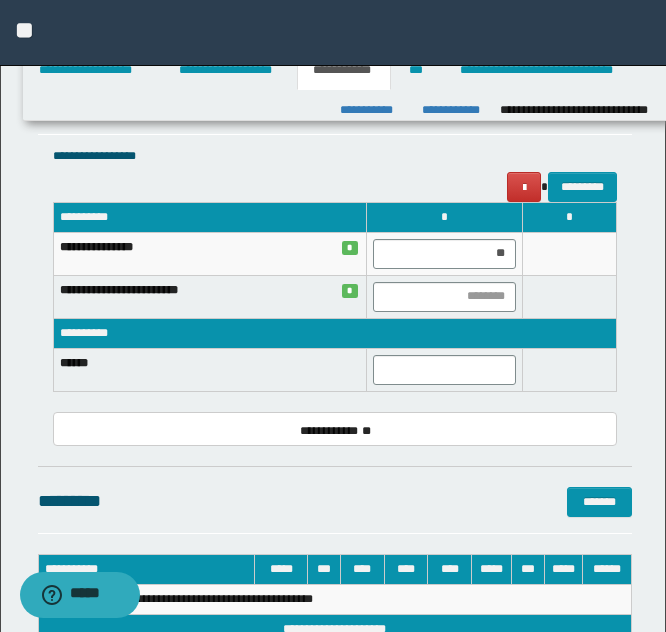 click at bounding box center (570, 253) 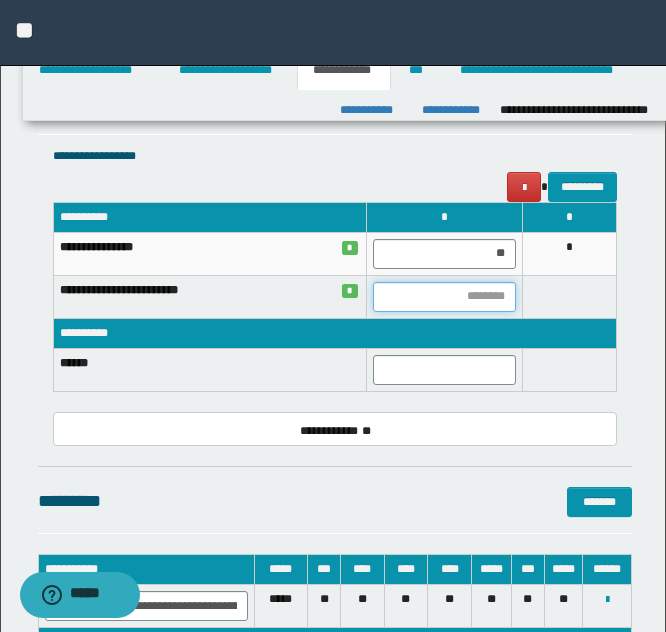 click at bounding box center (444, 297) 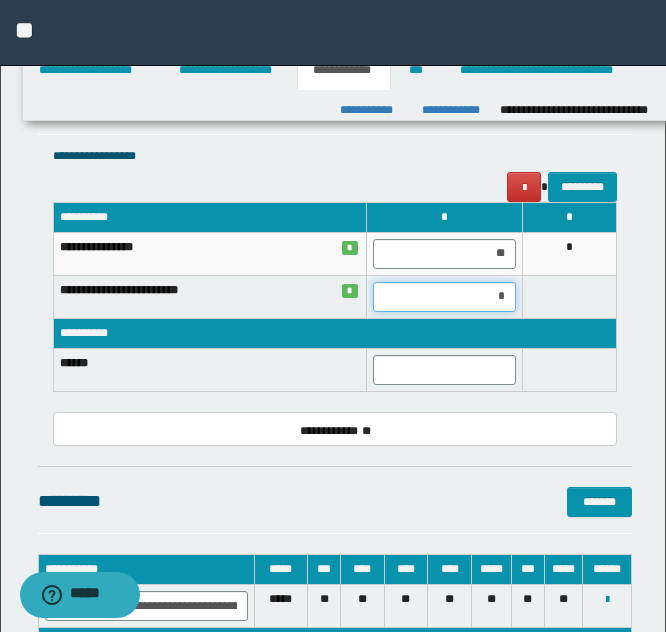 type on "**" 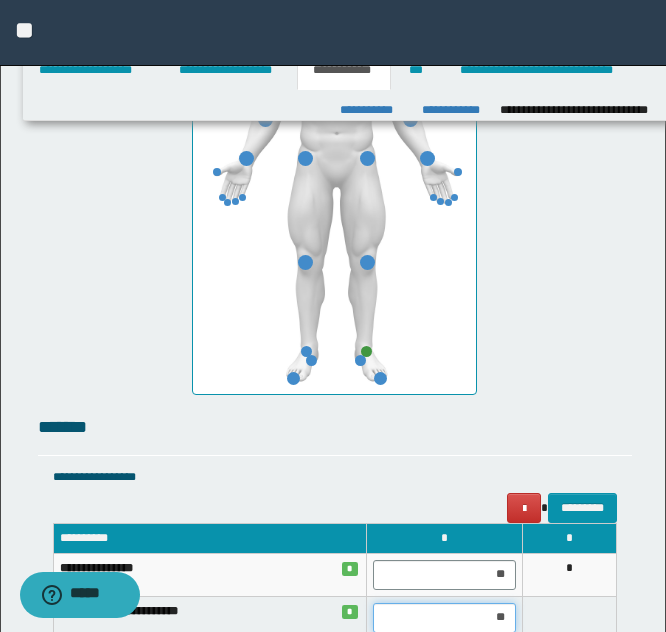 scroll, scrollTop: 1106, scrollLeft: 0, axis: vertical 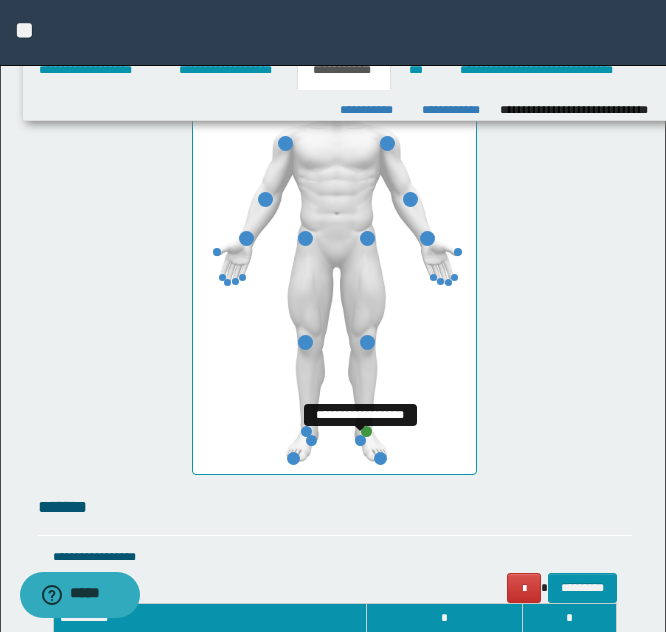 click at bounding box center [360, 440] 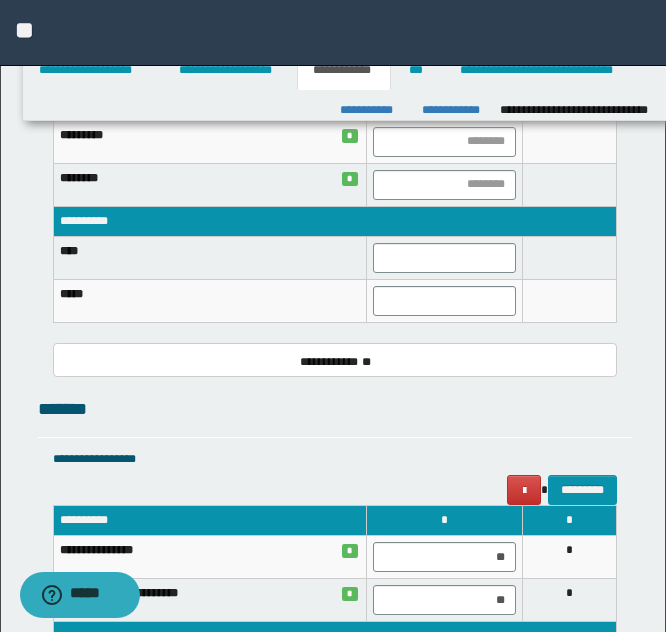 scroll, scrollTop: 1552, scrollLeft: 0, axis: vertical 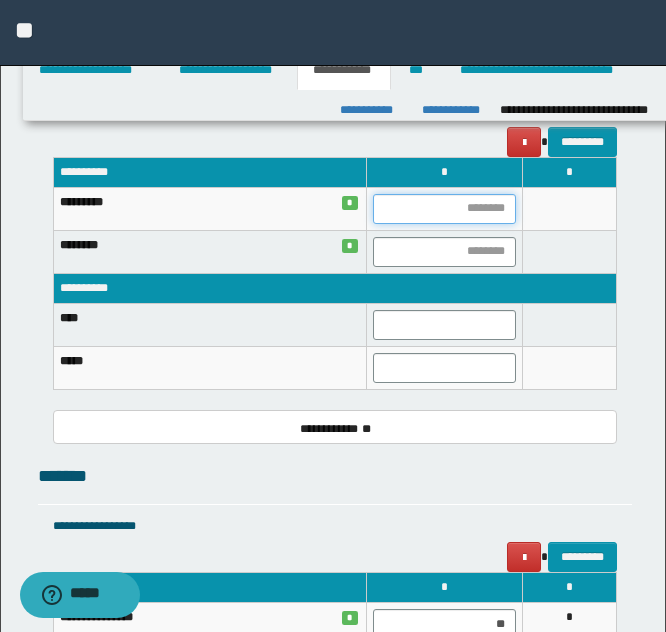 click at bounding box center [444, 209] 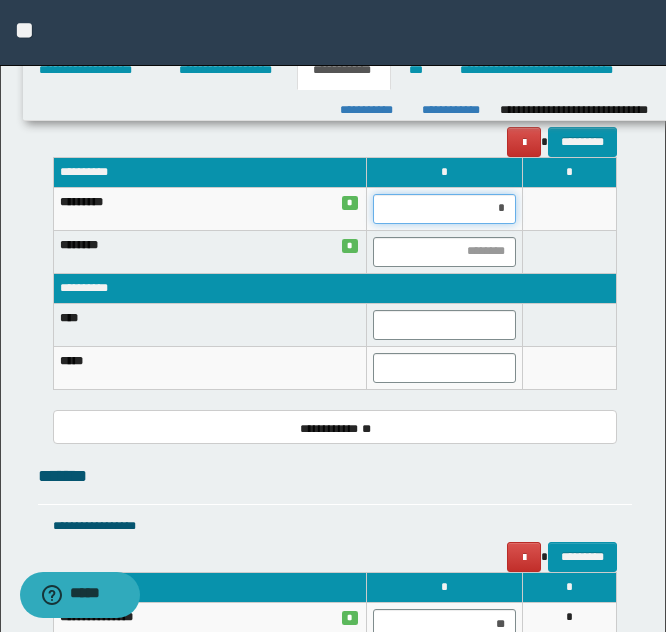 type on "**" 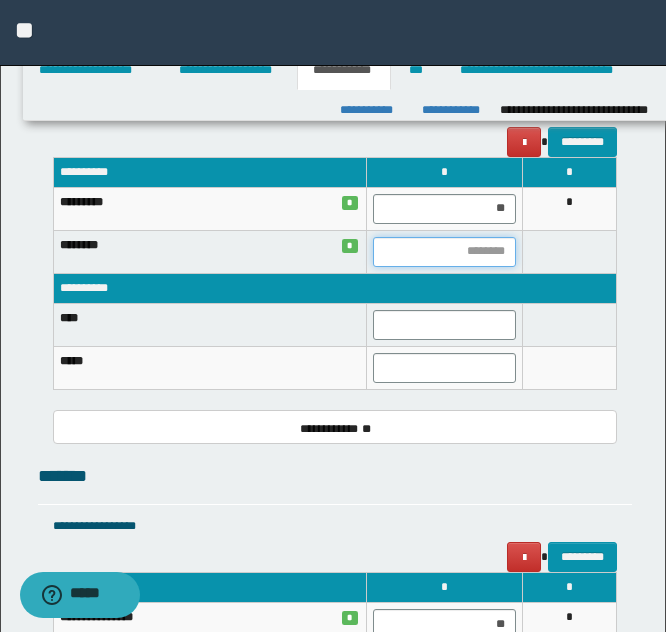 click at bounding box center (444, 252) 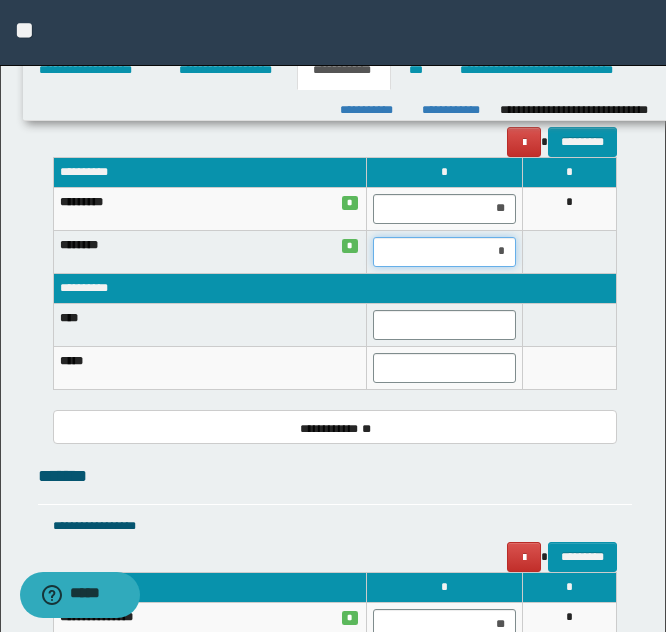 type on "**" 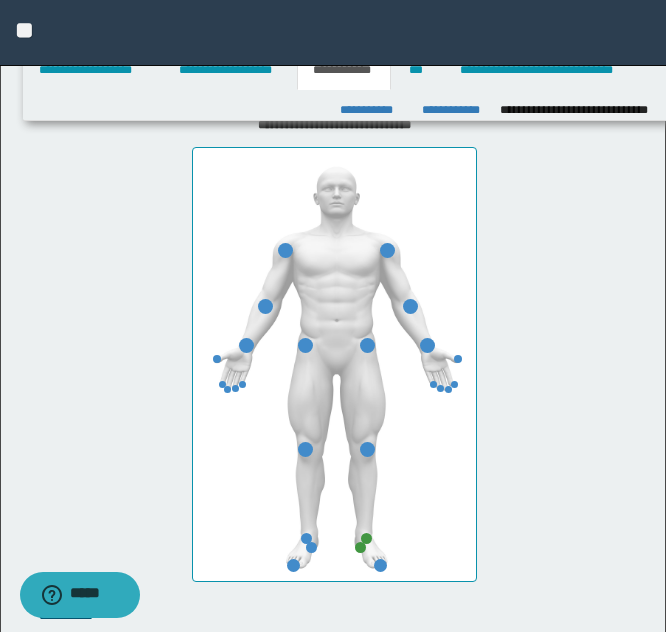 scroll, scrollTop: 446, scrollLeft: 0, axis: vertical 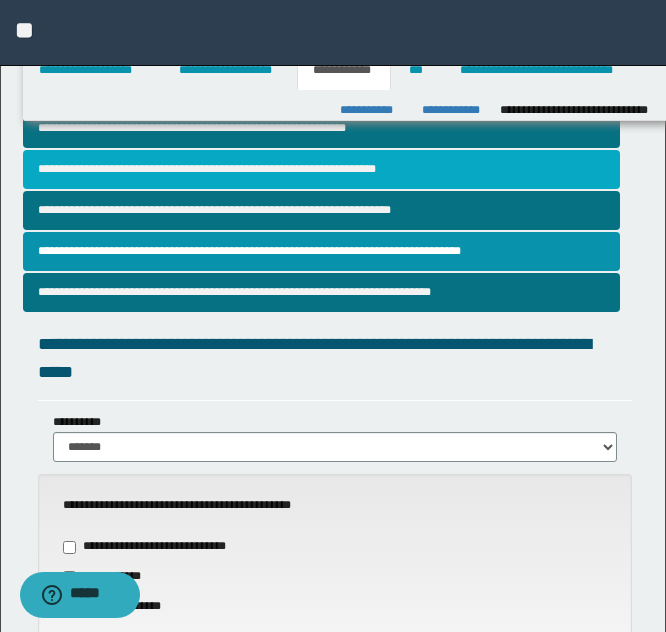 click on "**********" at bounding box center (321, 169) 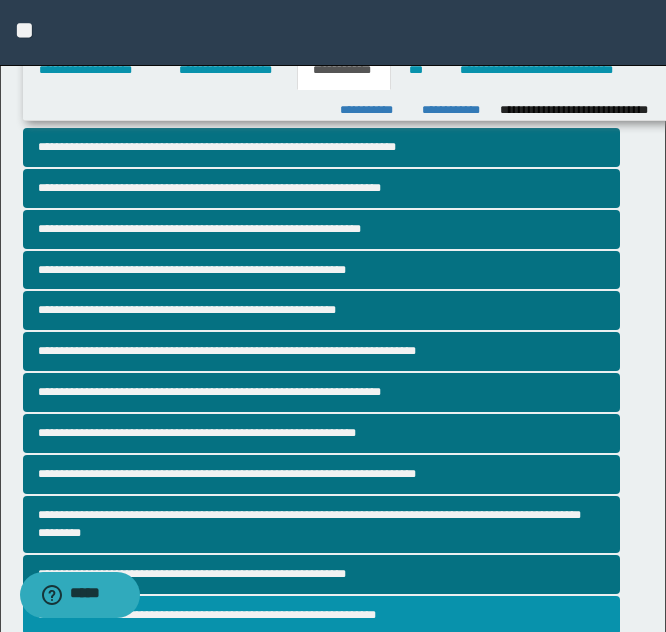 scroll, scrollTop: 553, scrollLeft: 0, axis: vertical 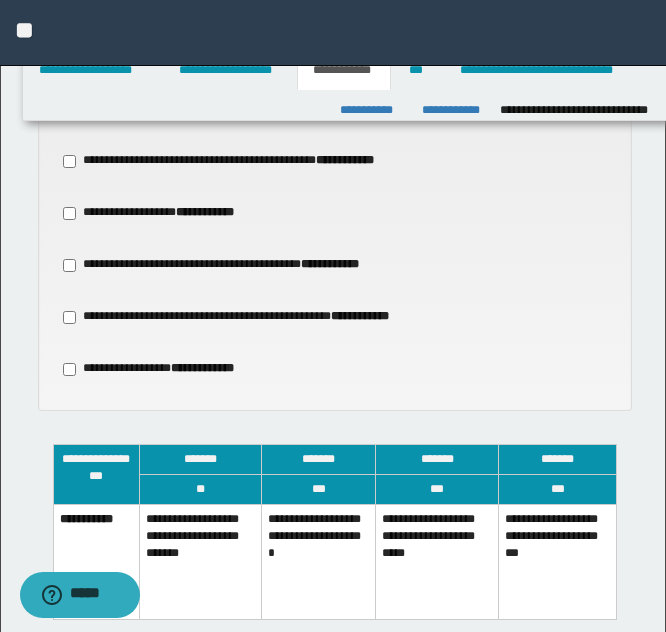 click on "**********" at bounding box center (319, 562) 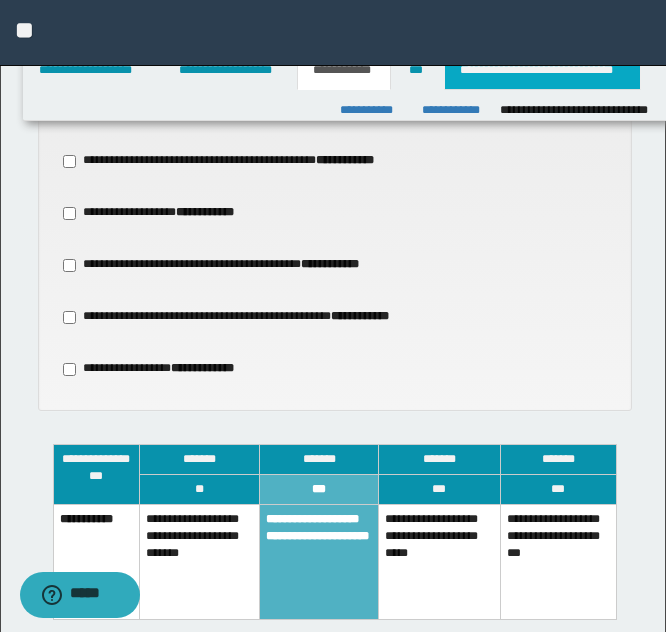 click on "**********" at bounding box center (542, 70) 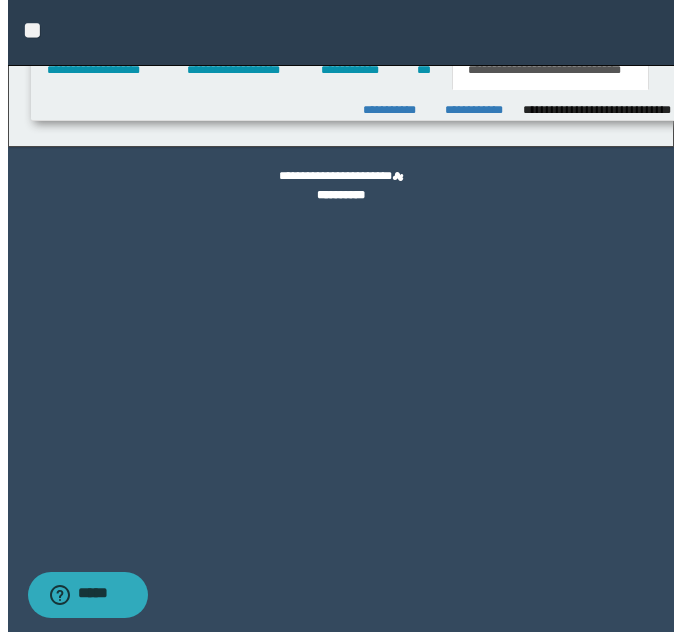 scroll, scrollTop: 0, scrollLeft: 0, axis: both 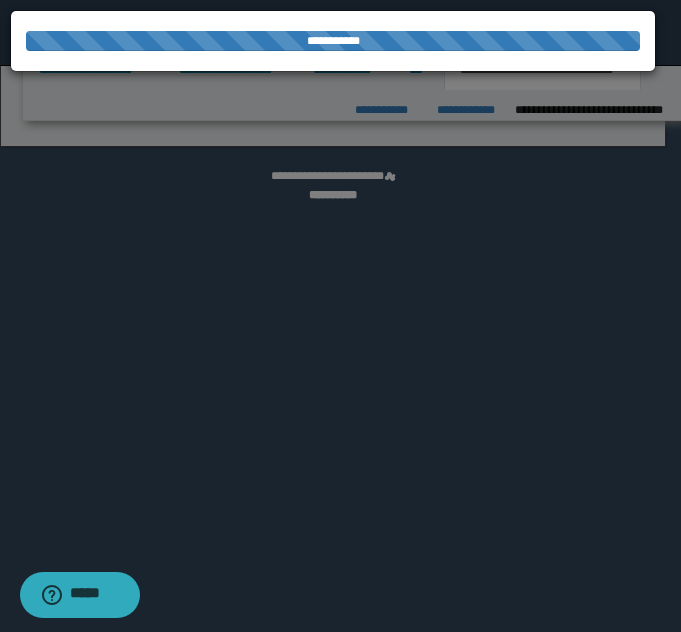 click on "**********" at bounding box center [333, 41] 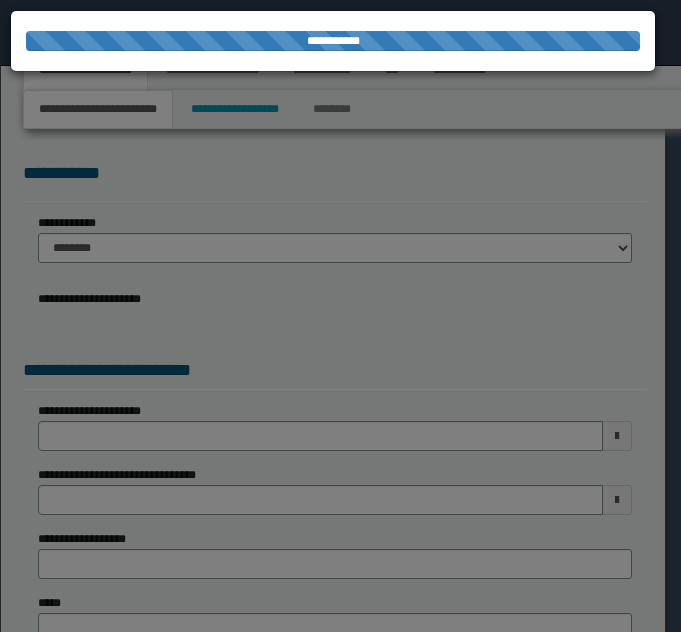 select on "**" 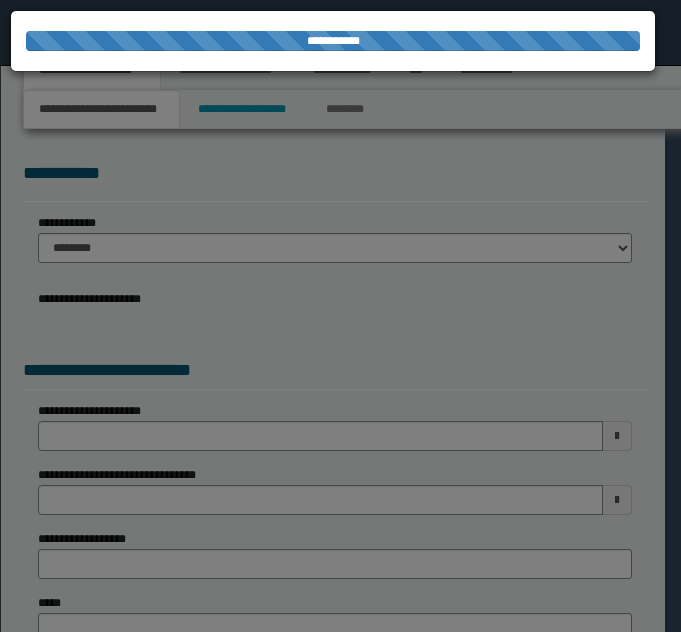 scroll, scrollTop: 0, scrollLeft: 0, axis: both 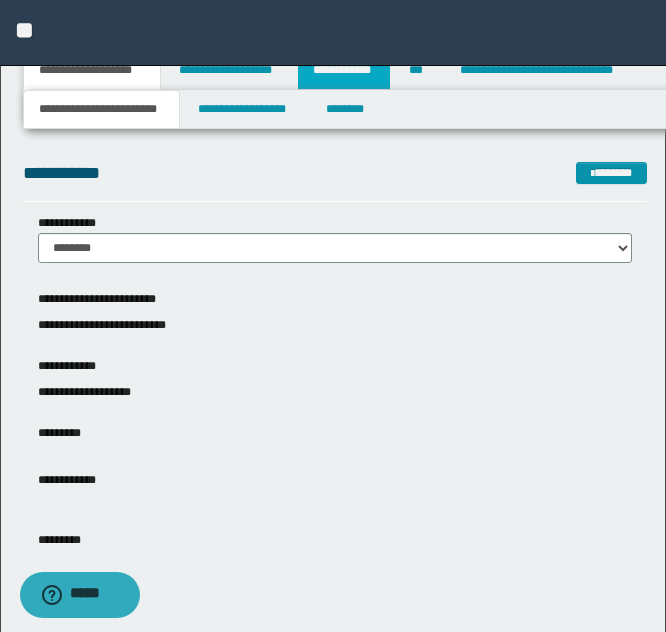 click on "**********" at bounding box center (344, 70) 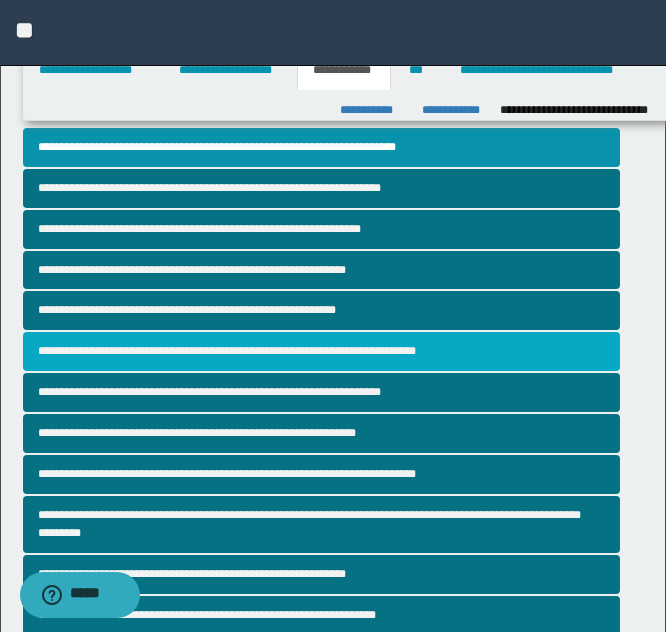 click on "**********" at bounding box center (321, 351) 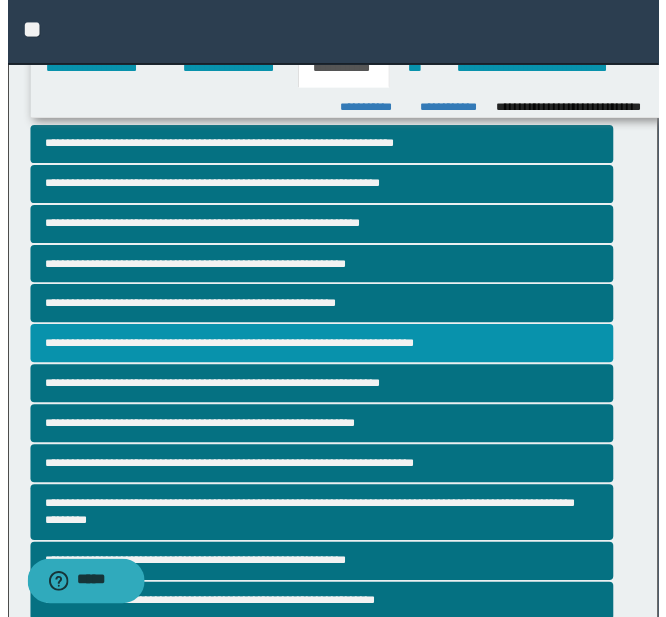 scroll, scrollTop: 553, scrollLeft: 0, axis: vertical 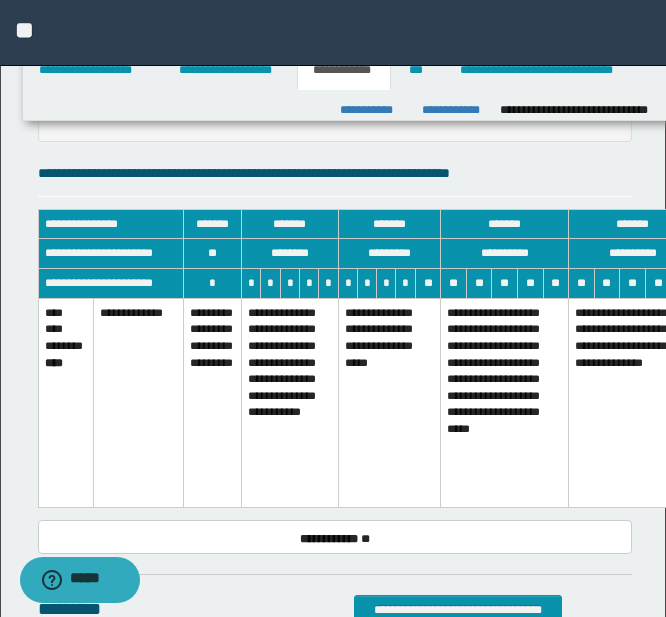 click on "**********" at bounding box center (389, 403) 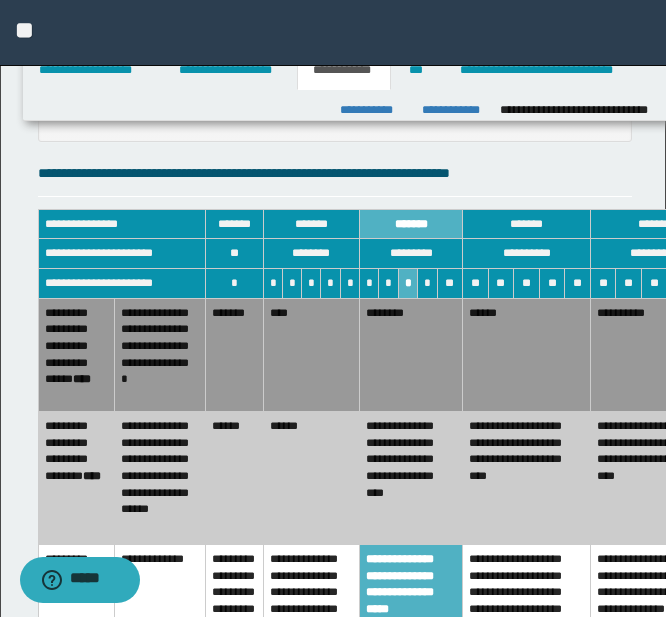 click on "******" at bounding box center (311, 478) 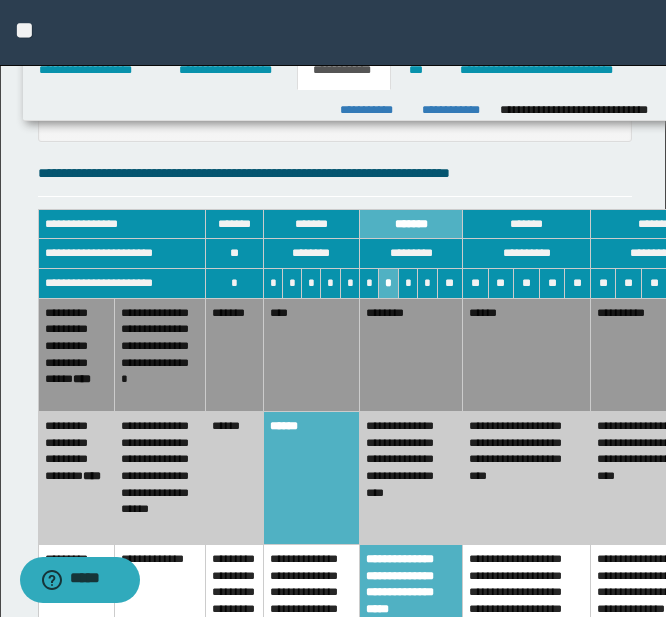 click on "******" at bounding box center [234, 478] 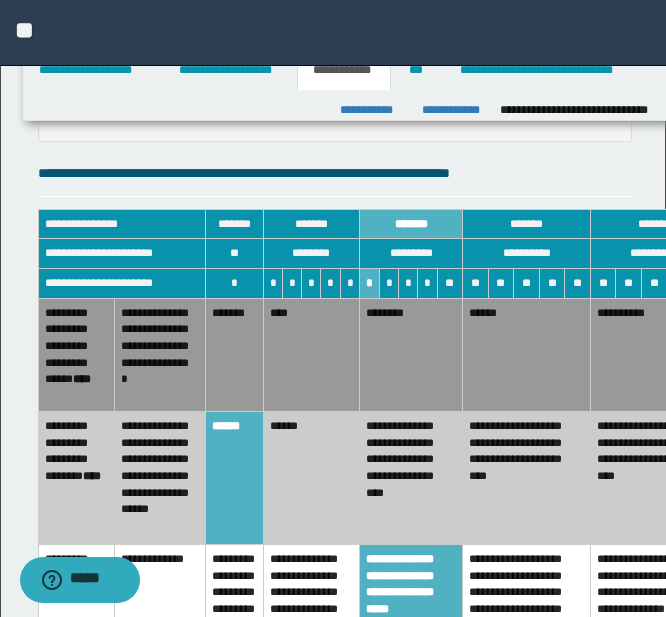 click on "**********" at bounding box center [311, 631] 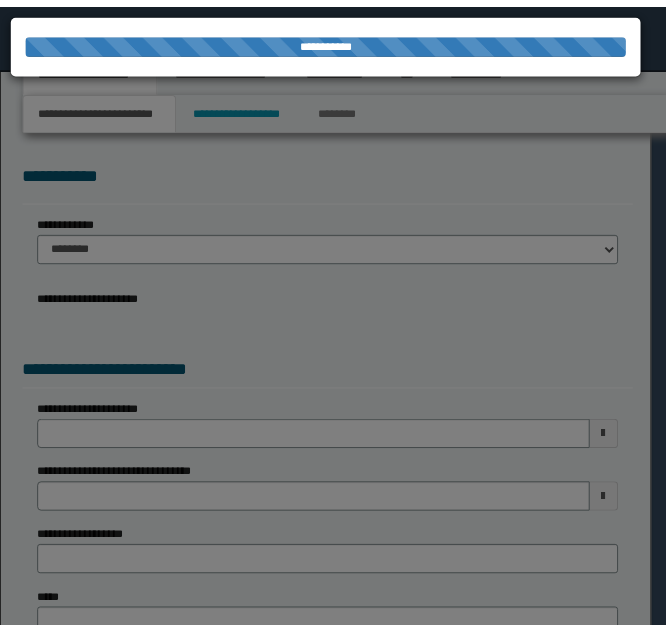 scroll, scrollTop: 0, scrollLeft: 0, axis: both 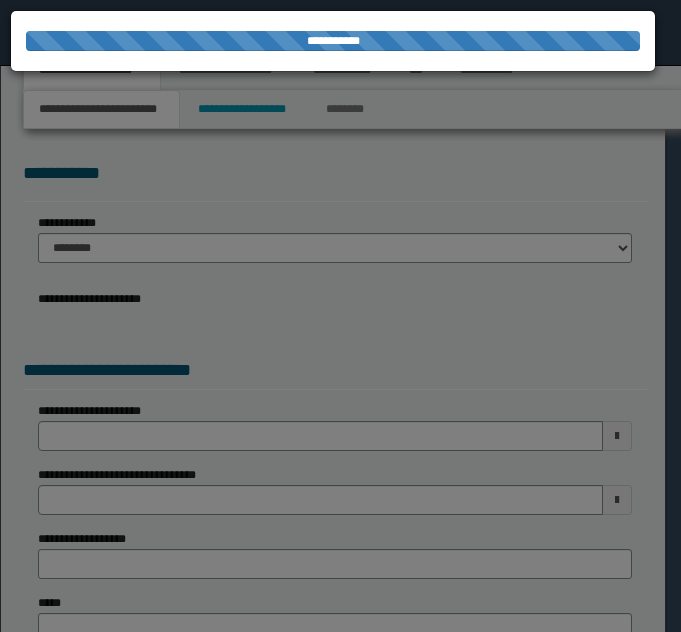 select on "**" 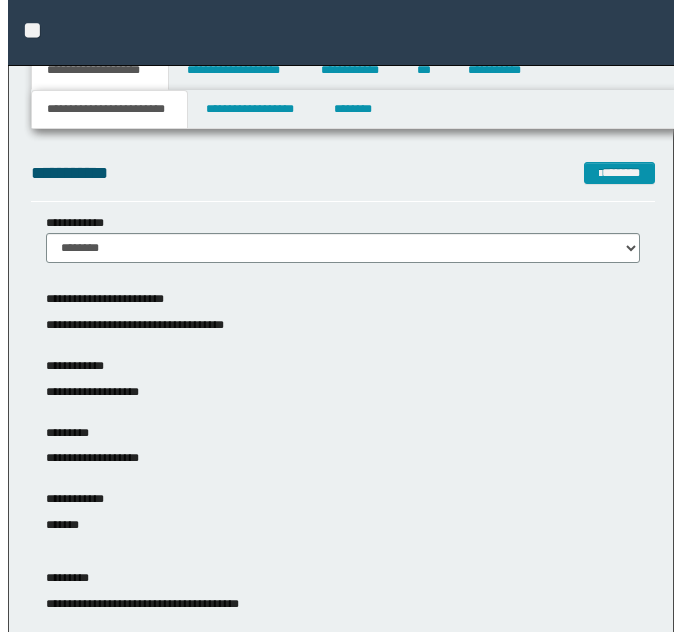 scroll, scrollTop: 0, scrollLeft: 0, axis: both 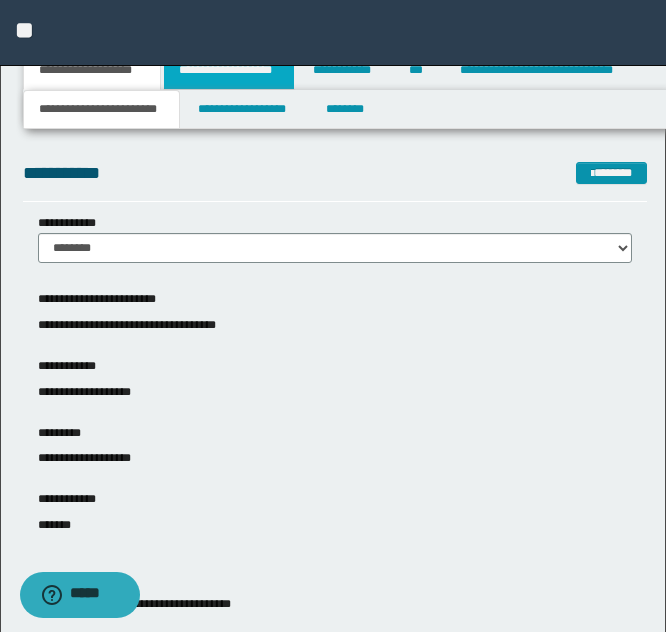 click on "**********" at bounding box center [229, 70] 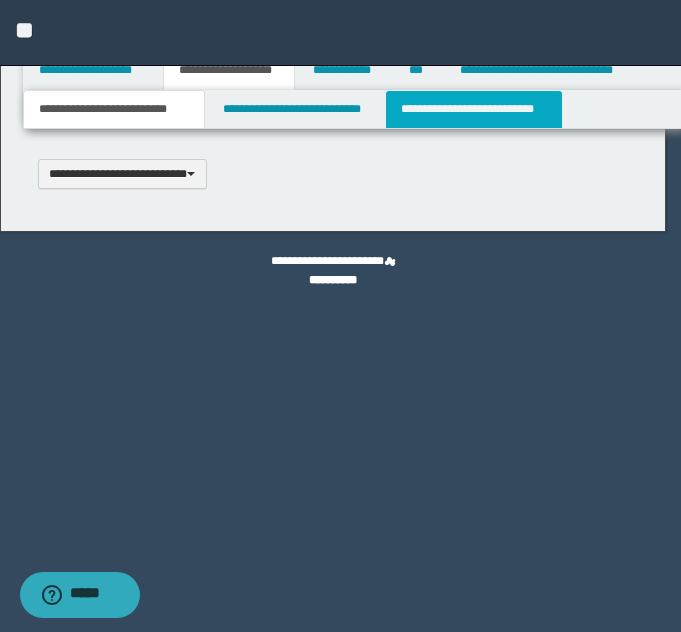 type 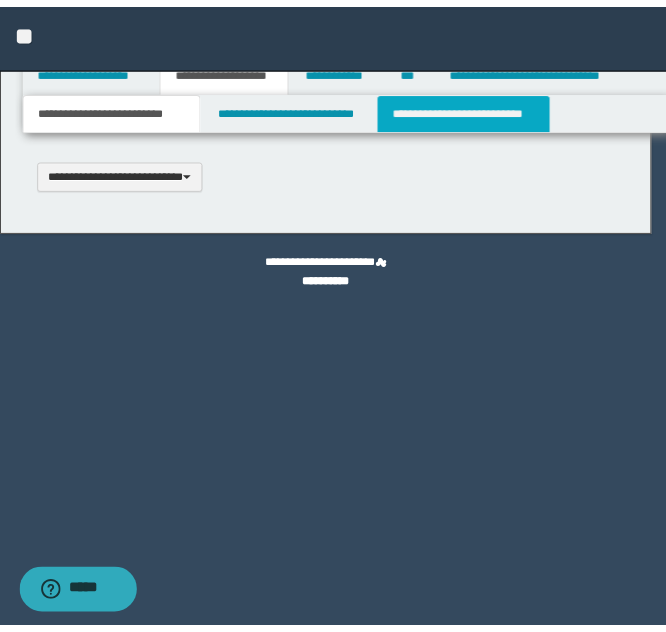 scroll, scrollTop: 0, scrollLeft: 0, axis: both 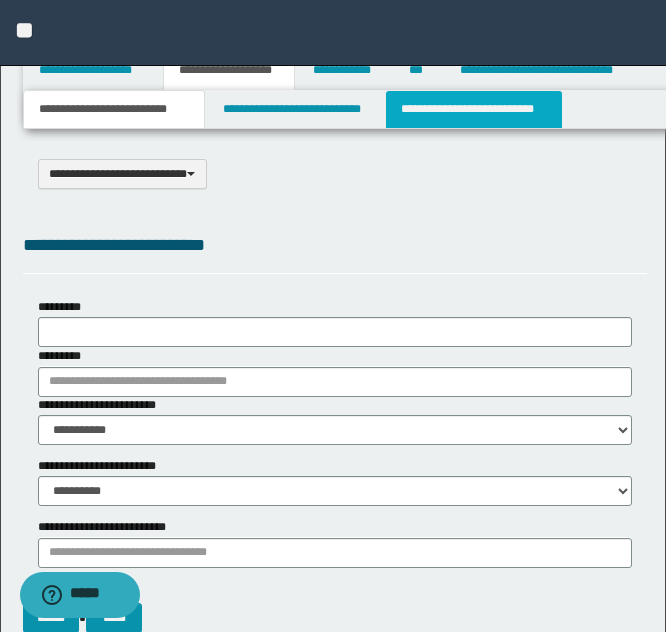 click on "**********" at bounding box center [474, 109] 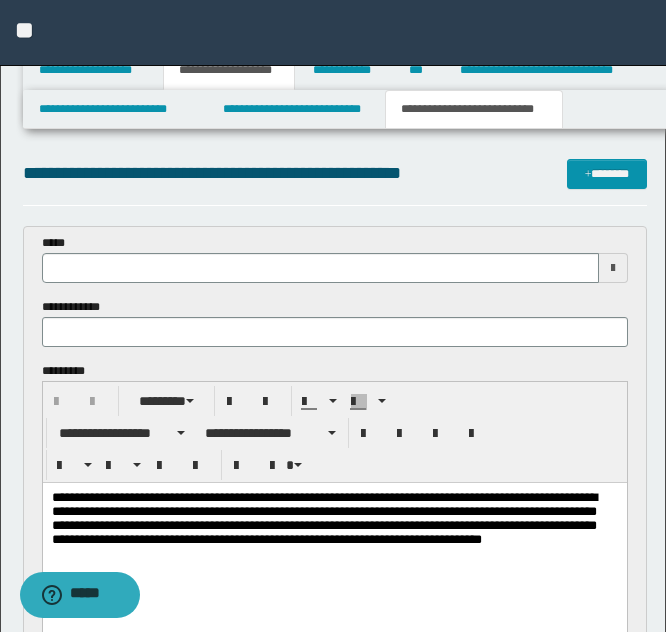 scroll, scrollTop: 0, scrollLeft: 0, axis: both 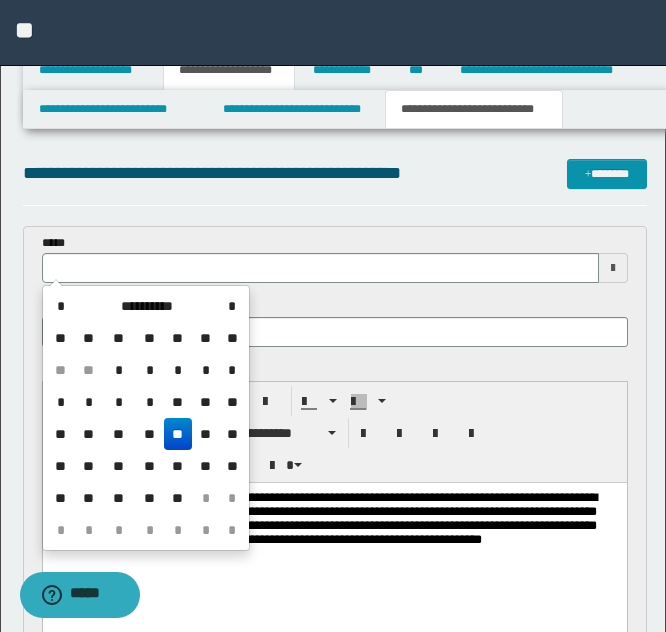 click on "**" at bounding box center [178, 434] 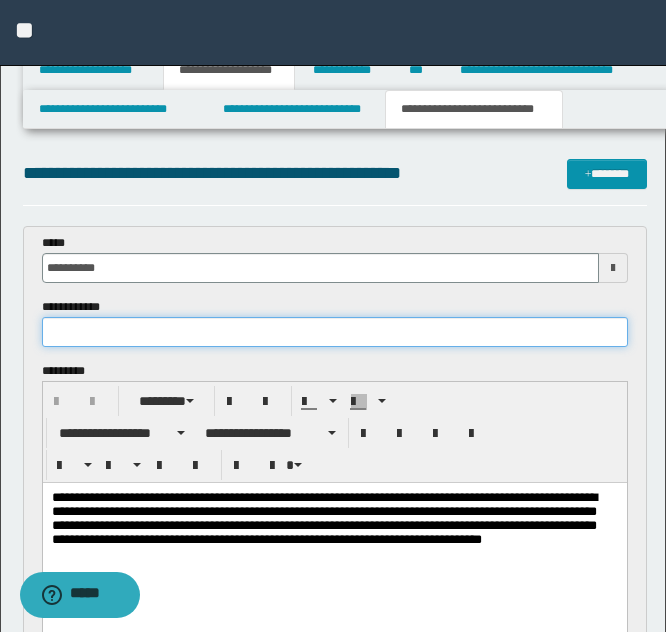 click at bounding box center [335, 332] 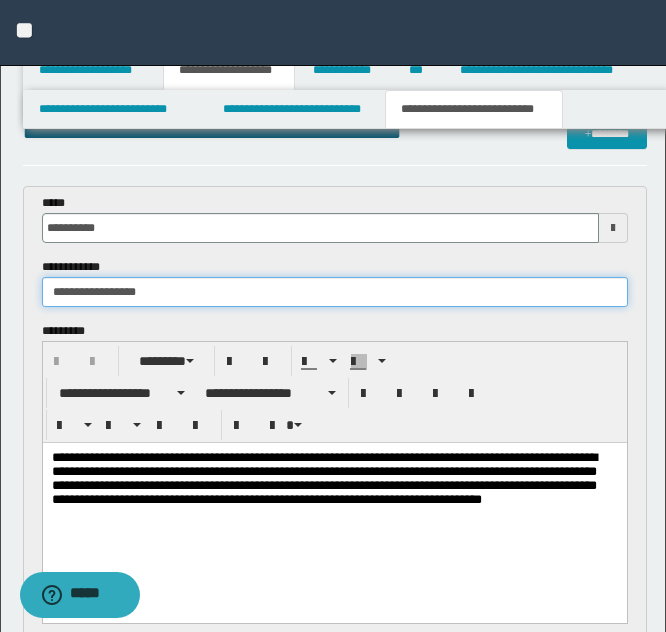 scroll, scrollTop: 214, scrollLeft: 0, axis: vertical 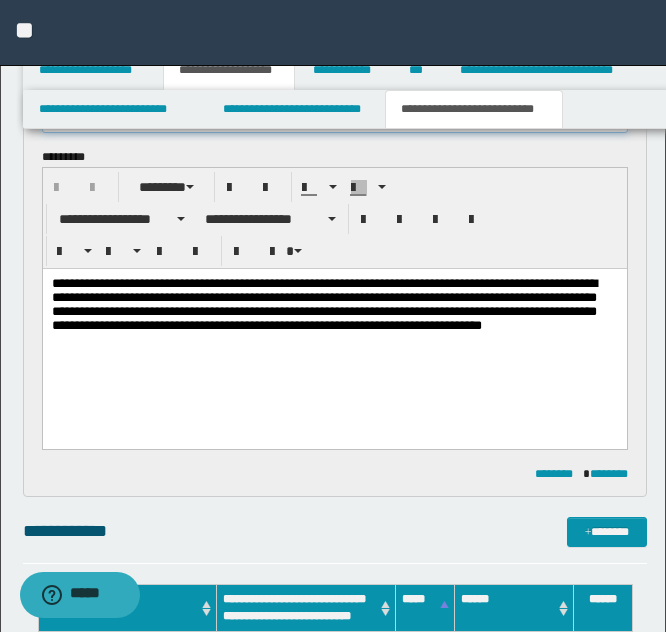type on "**********" 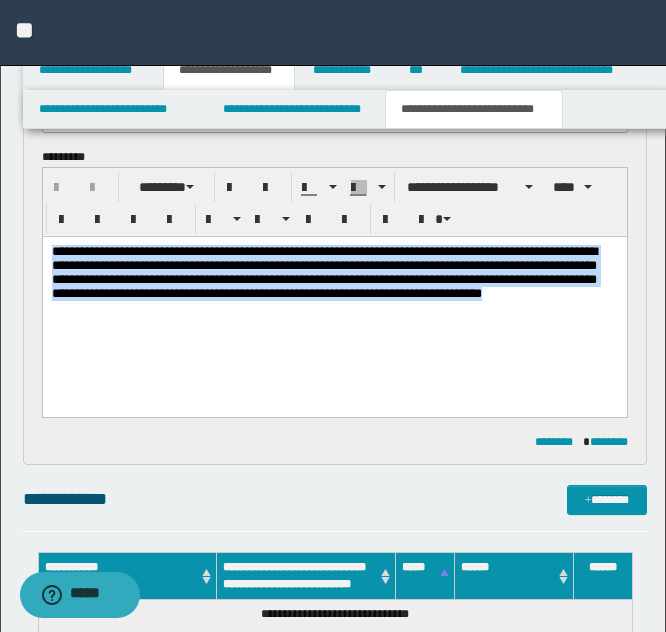drag, startPoint x: 51, startPoint y: 248, endPoint x: 717, endPoint y: 603, distance: 754.70593 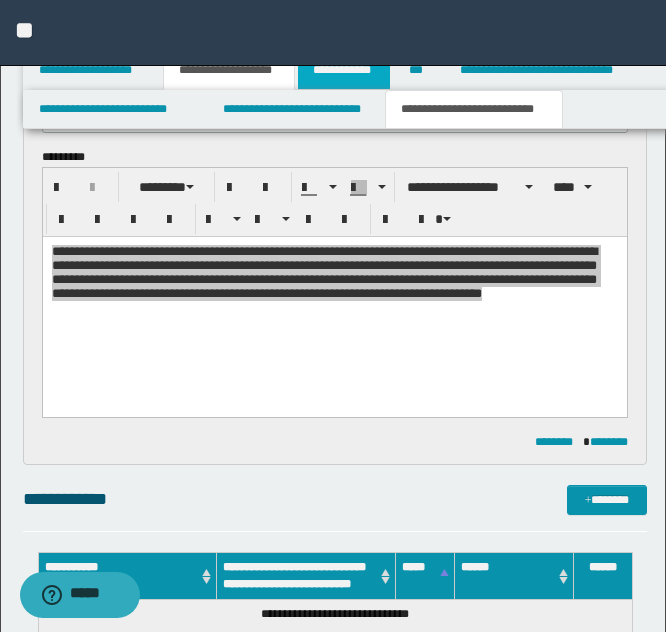 click on "**********" at bounding box center (344, 70) 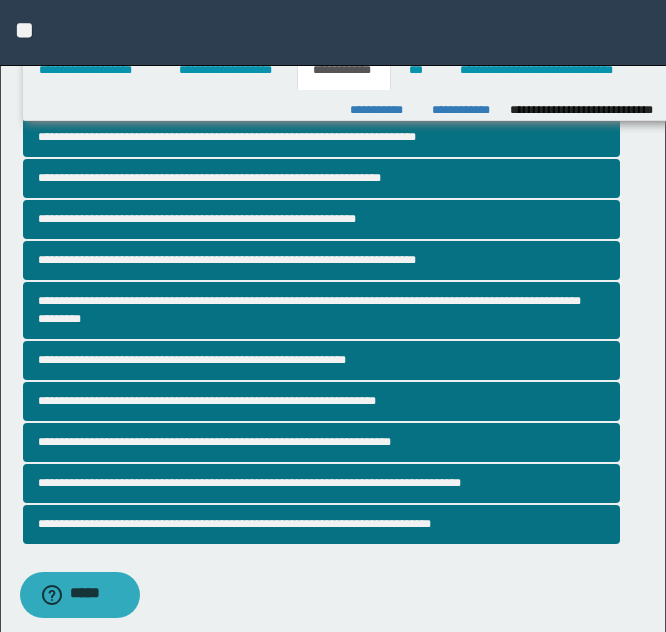 scroll, scrollTop: 183, scrollLeft: 0, axis: vertical 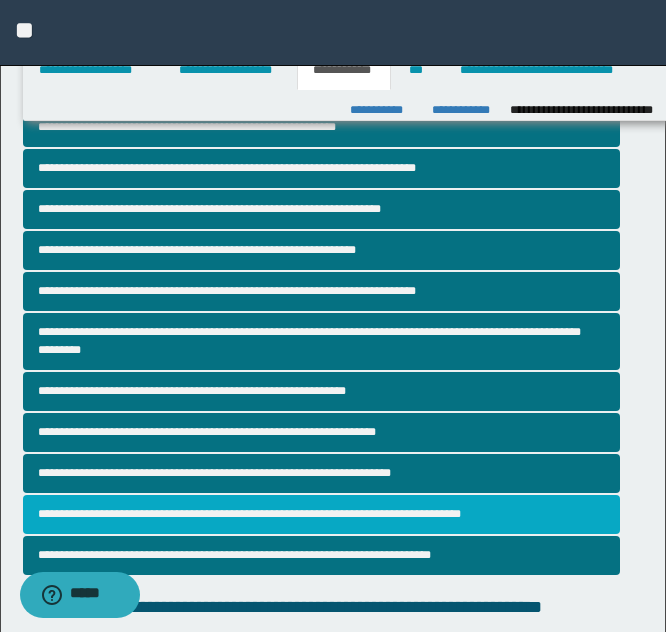 click on "**********" at bounding box center (321, 514) 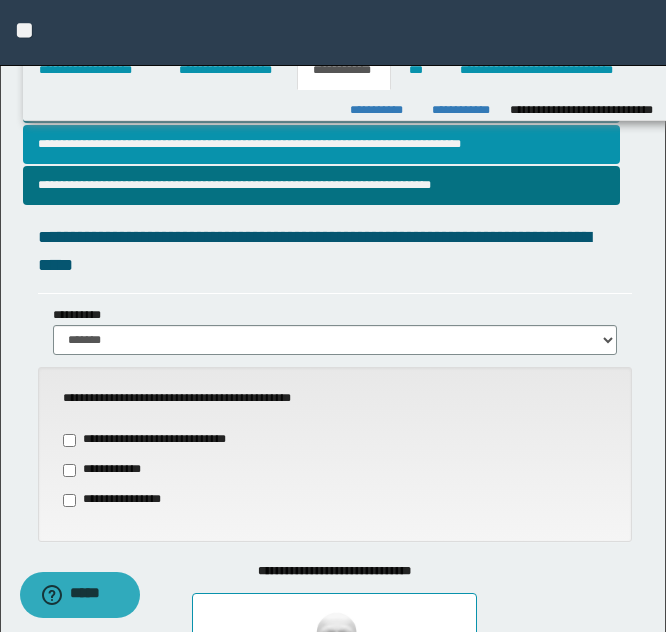 scroll, scrollTop: 1106, scrollLeft: 0, axis: vertical 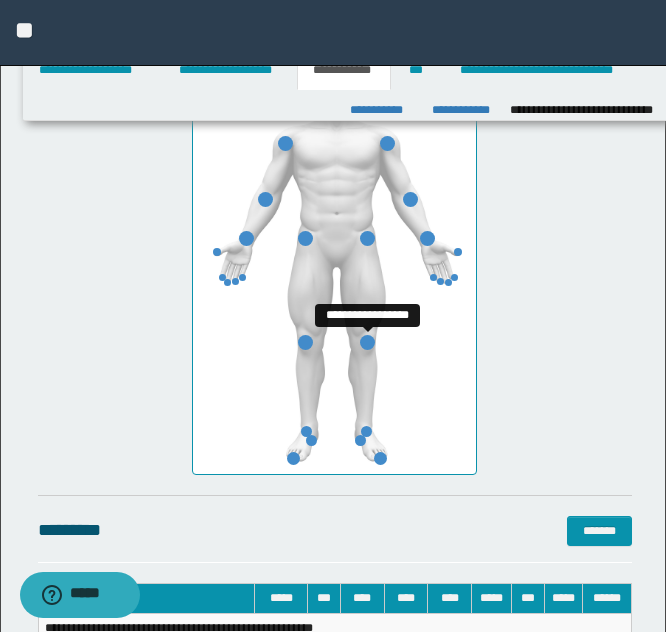 click at bounding box center [367, 342] 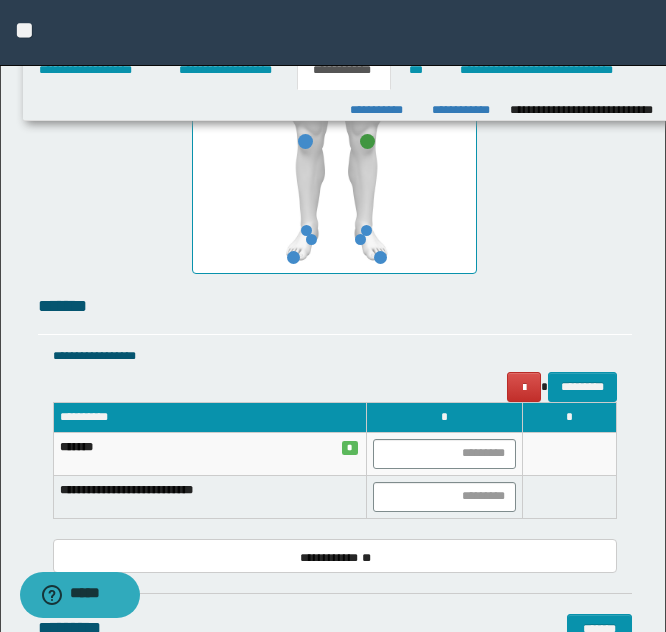 scroll, scrollTop: 1414, scrollLeft: 0, axis: vertical 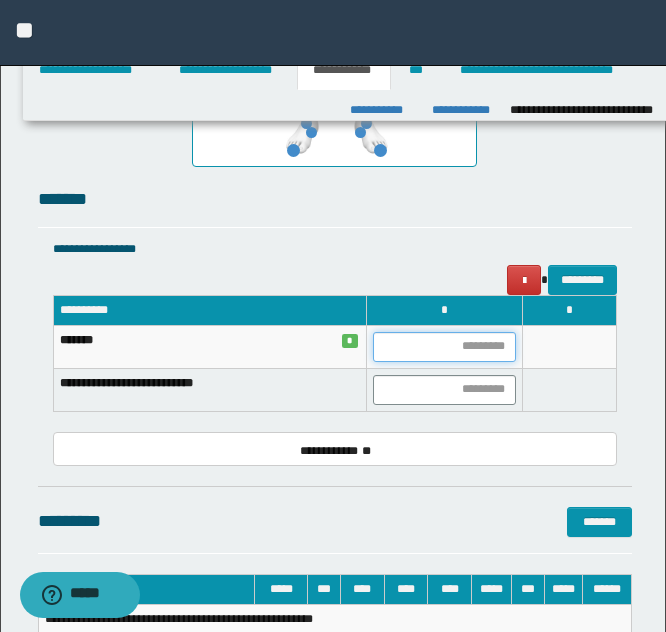 click at bounding box center (444, 347) 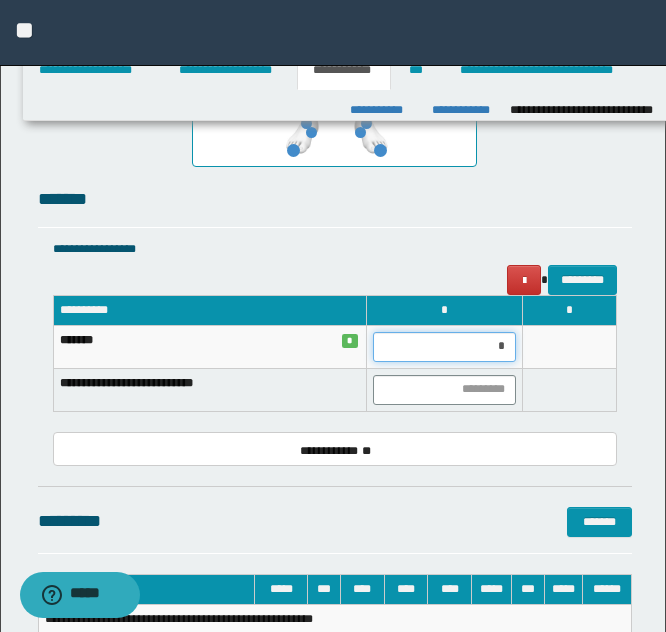type on "**" 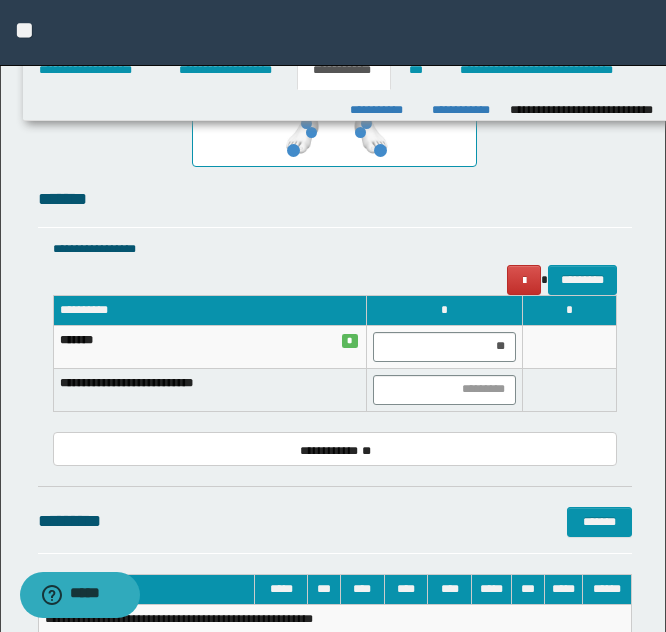 click at bounding box center [570, 346] 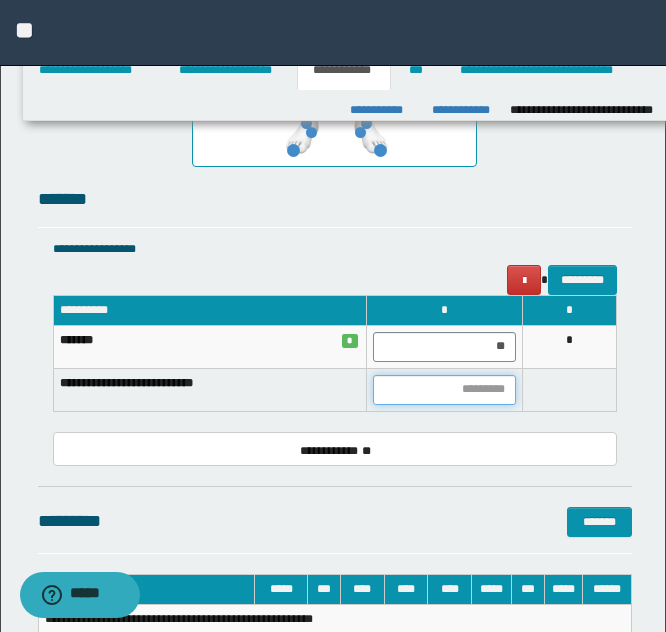click at bounding box center (444, 390) 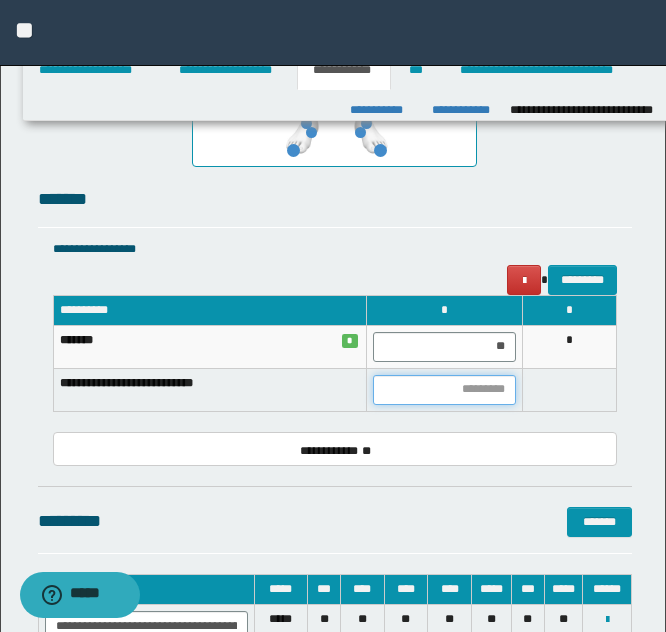 type on "*" 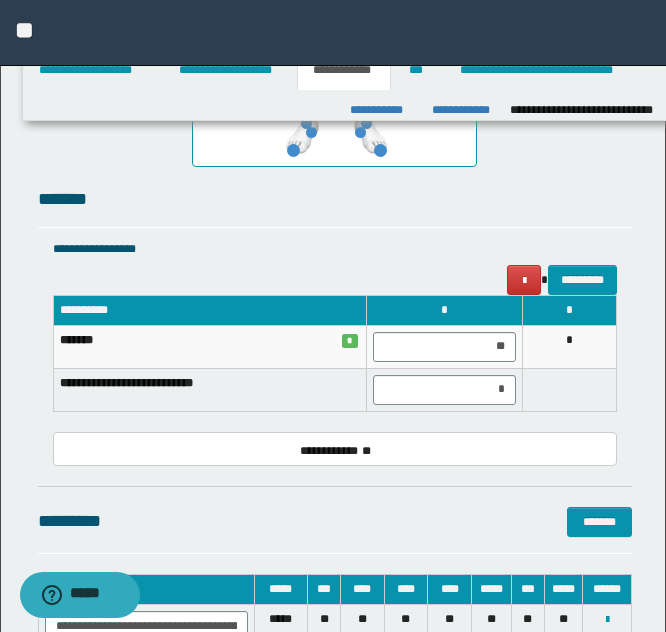 click at bounding box center (570, 389) 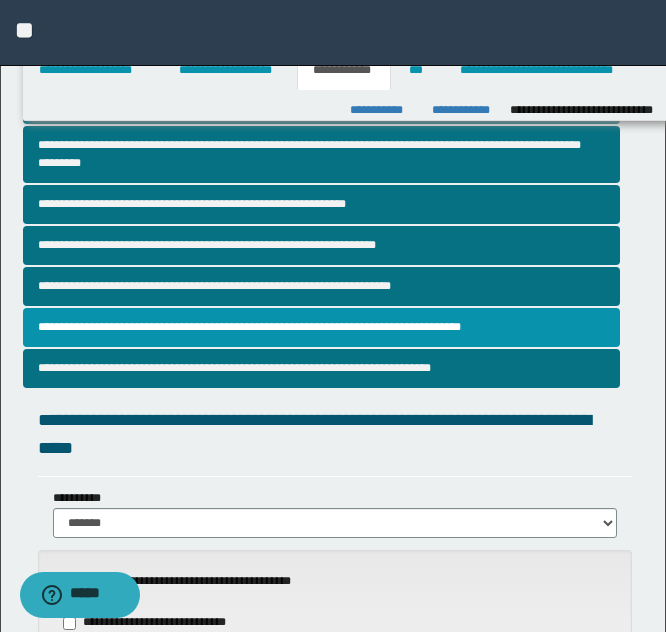 scroll, scrollTop: 290, scrollLeft: 0, axis: vertical 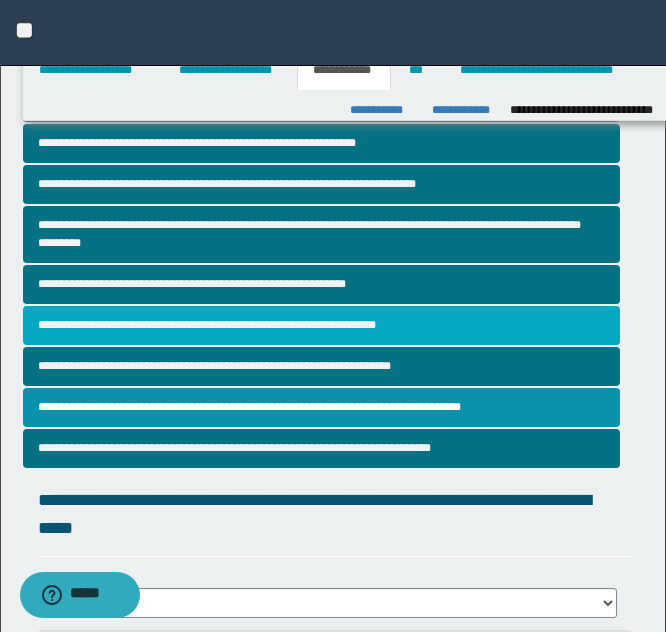 click on "**********" at bounding box center (321, 325) 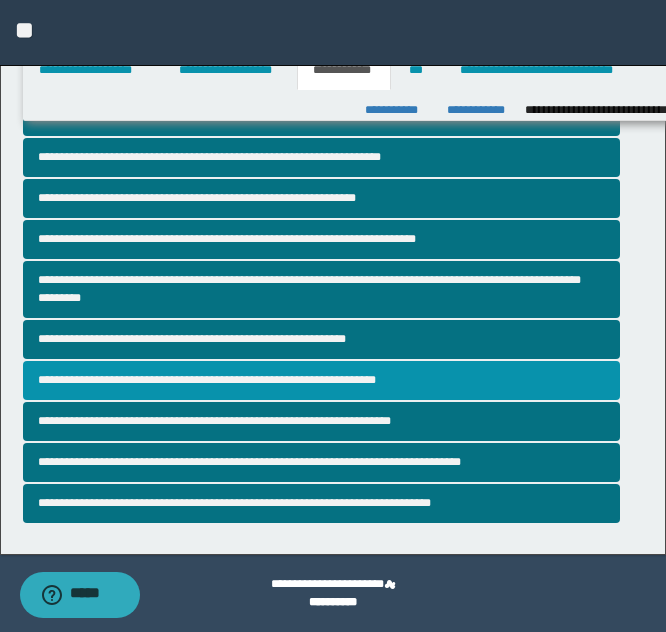 scroll, scrollTop: 0, scrollLeft: 0, axis: both 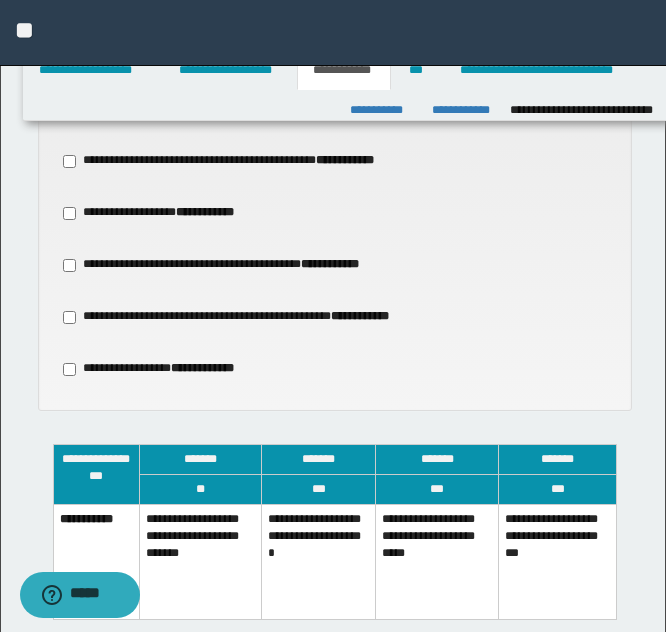 click on "**********" at bounding box center (319, 562) 